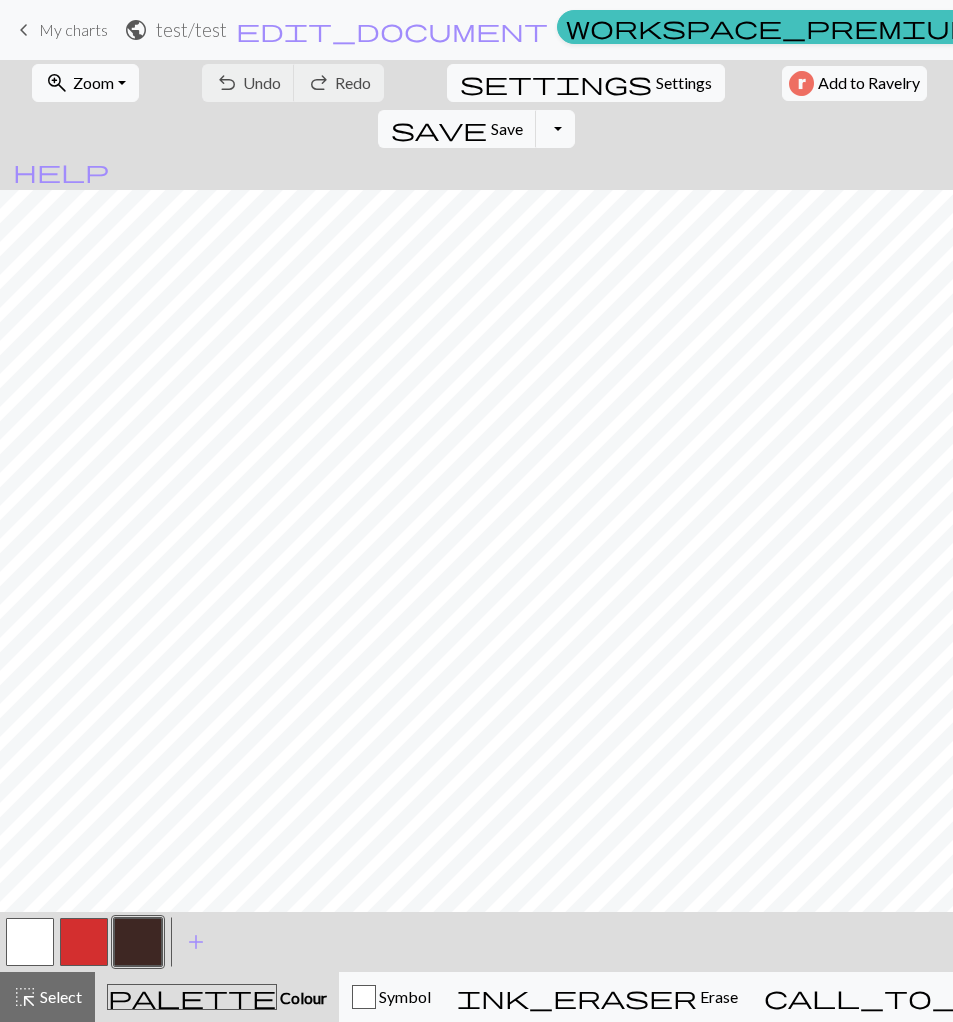 scroll, scrollTop: 0, scrollLeft: 0, axis: both 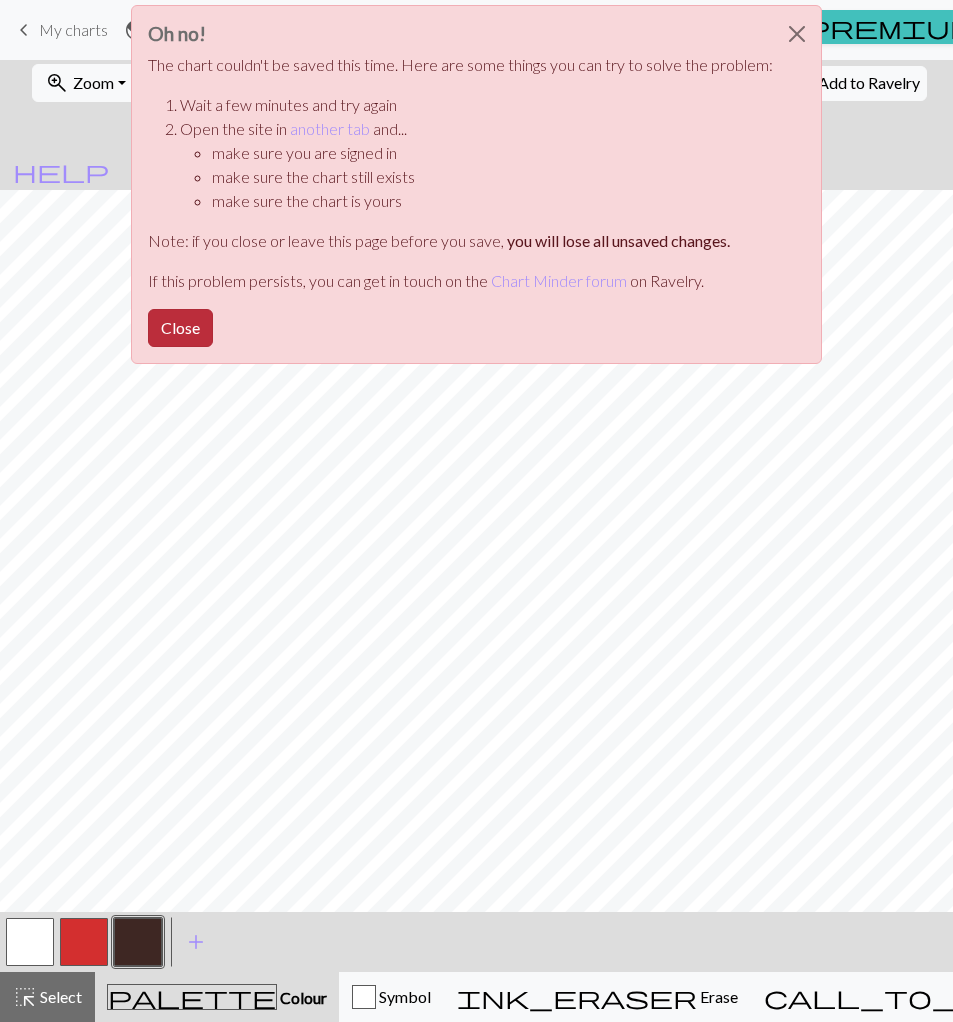 click on "Close" at bounding box center [180, 328] 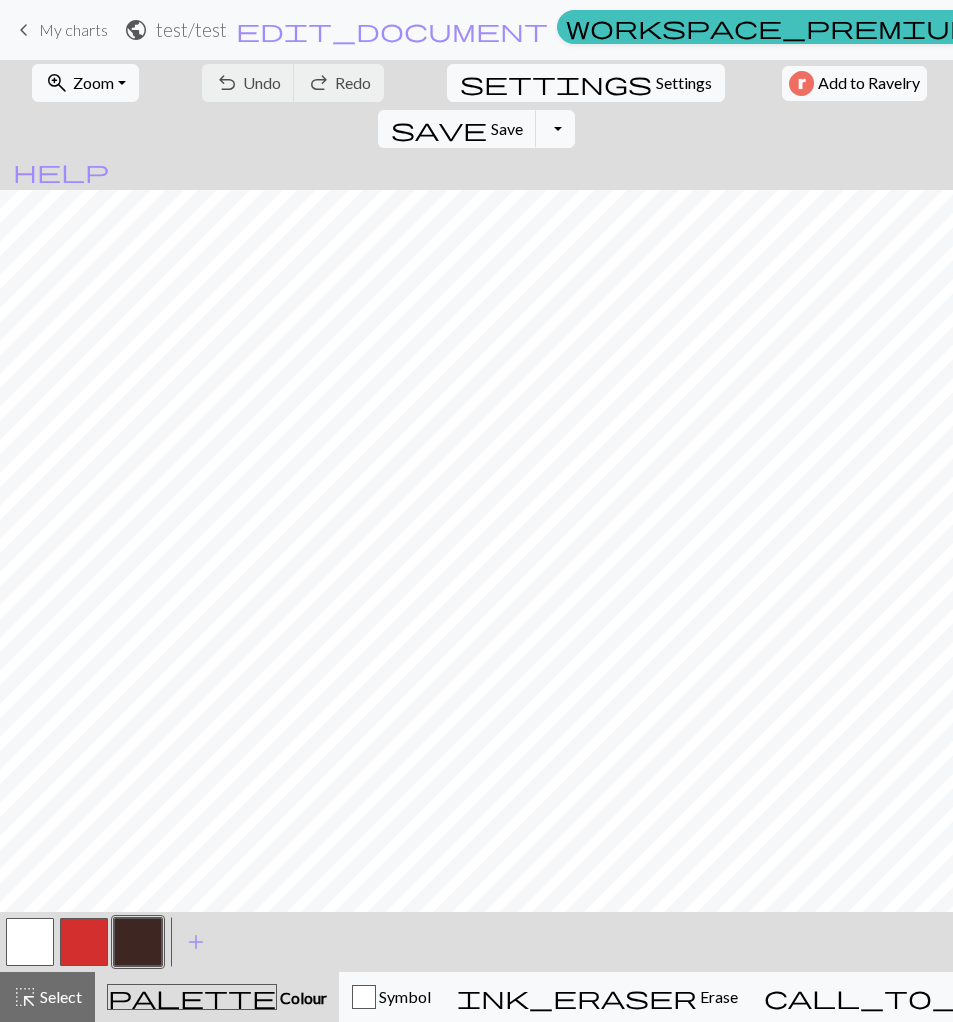 click on "keyboard_arrow_left   My charts" at bounding box center (60, 30) 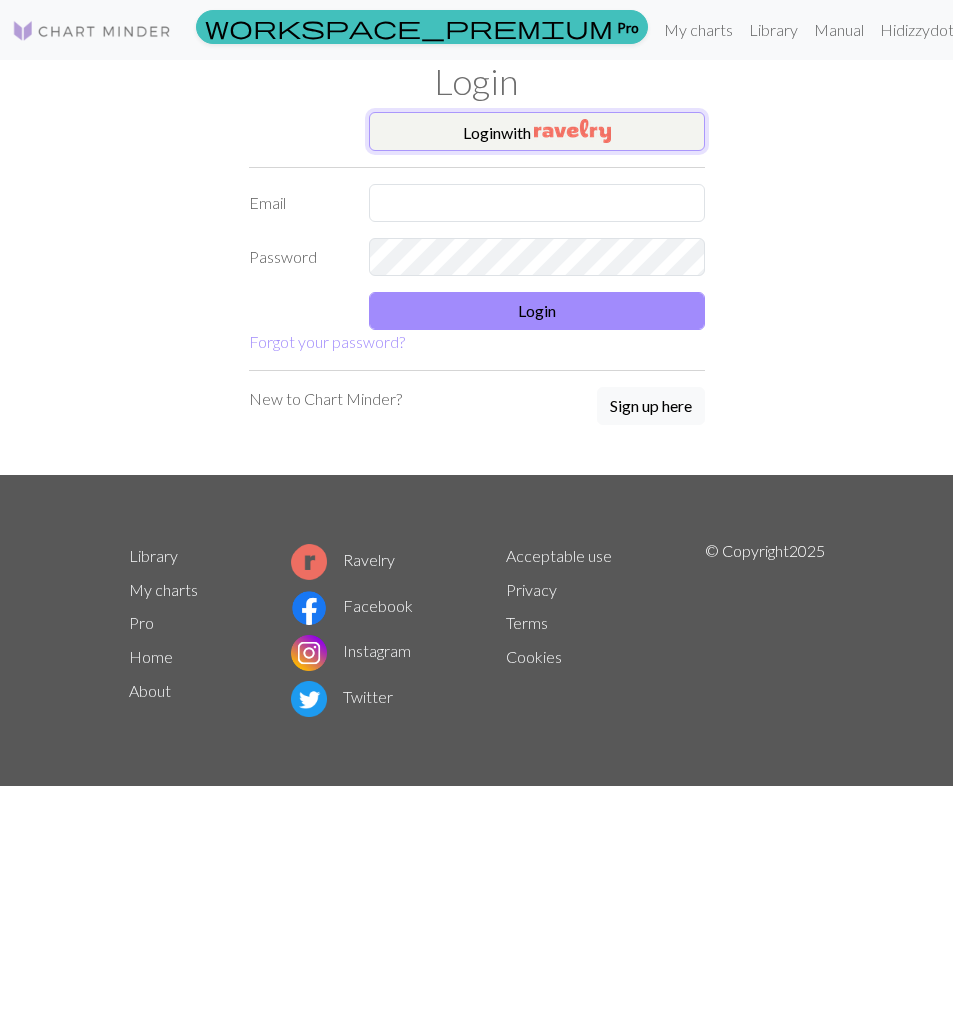 click on "Login  with" at bounding box center [537, 132] 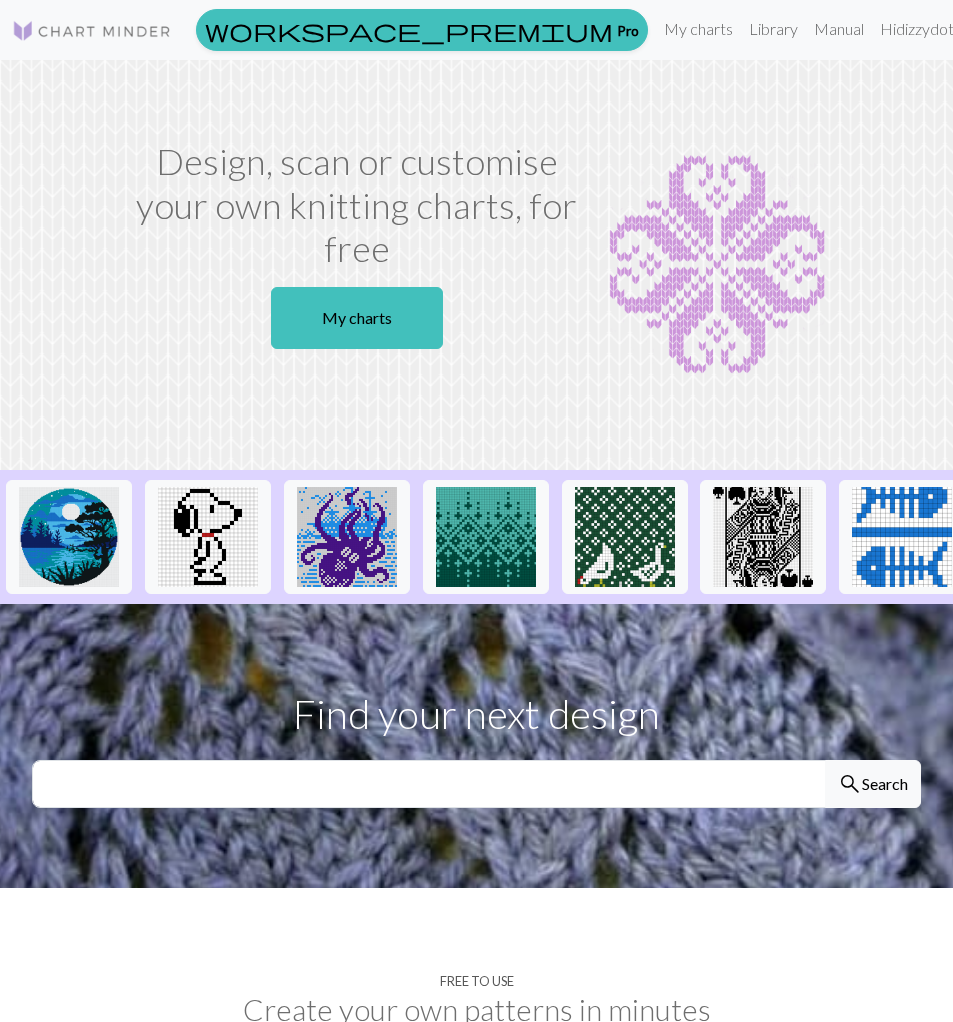 scroll, scrollTop: 0, scrollLeft: 0, axis: both 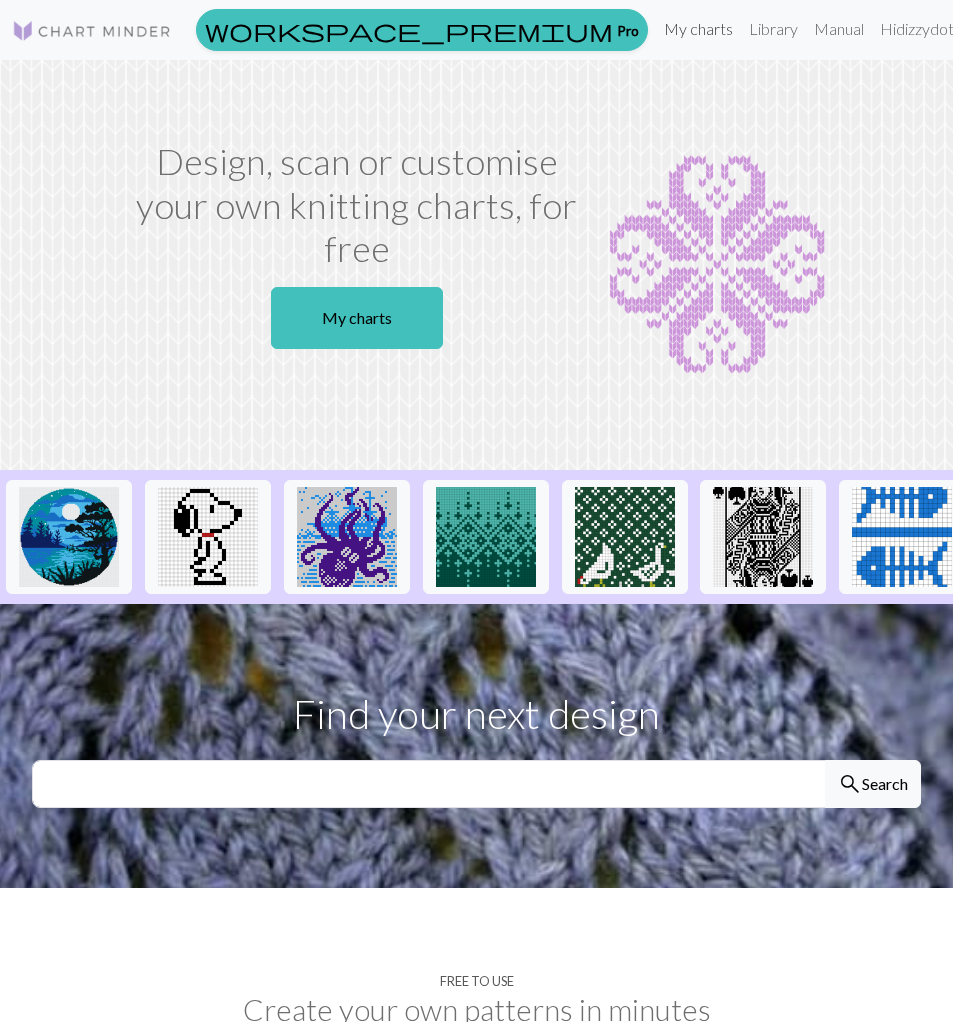 click on "My charts" at bounding box center (698, 29) 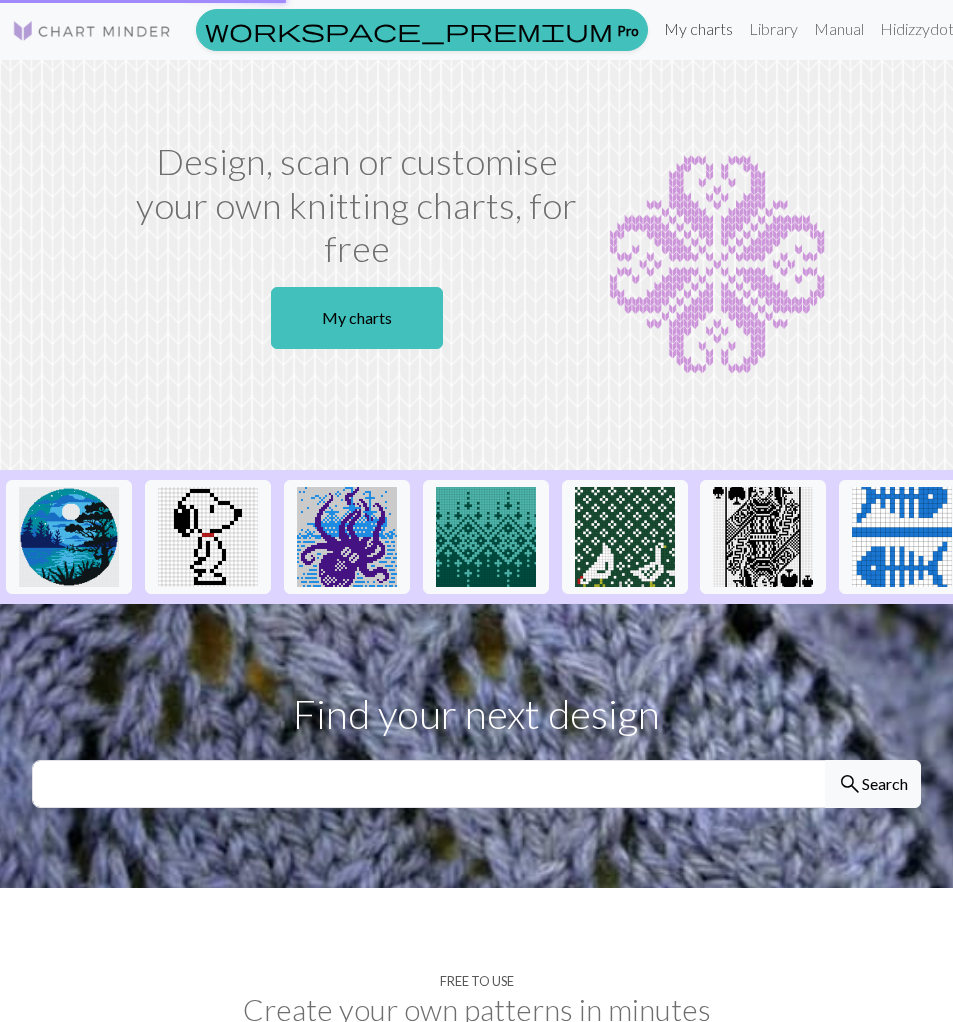 click on "My charts" at bounding box center [698, 29] 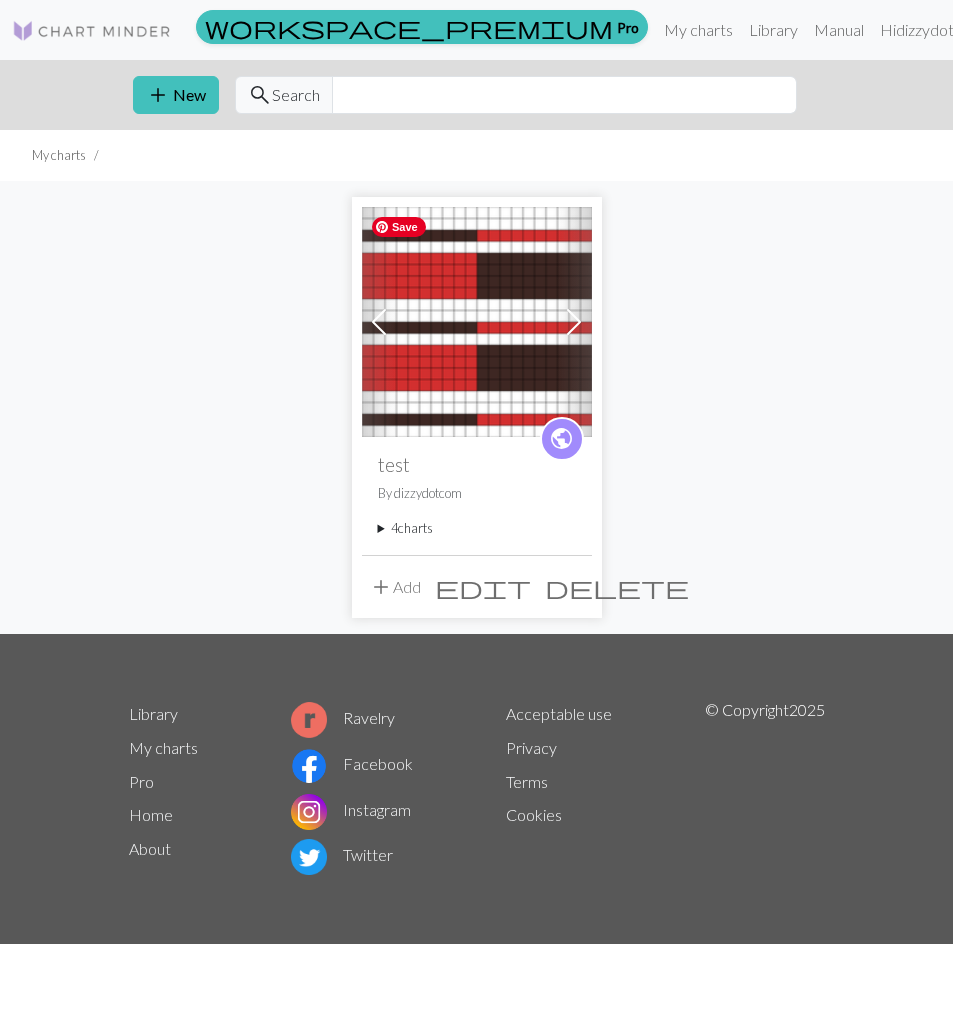 click at bounding box center (477, 322) 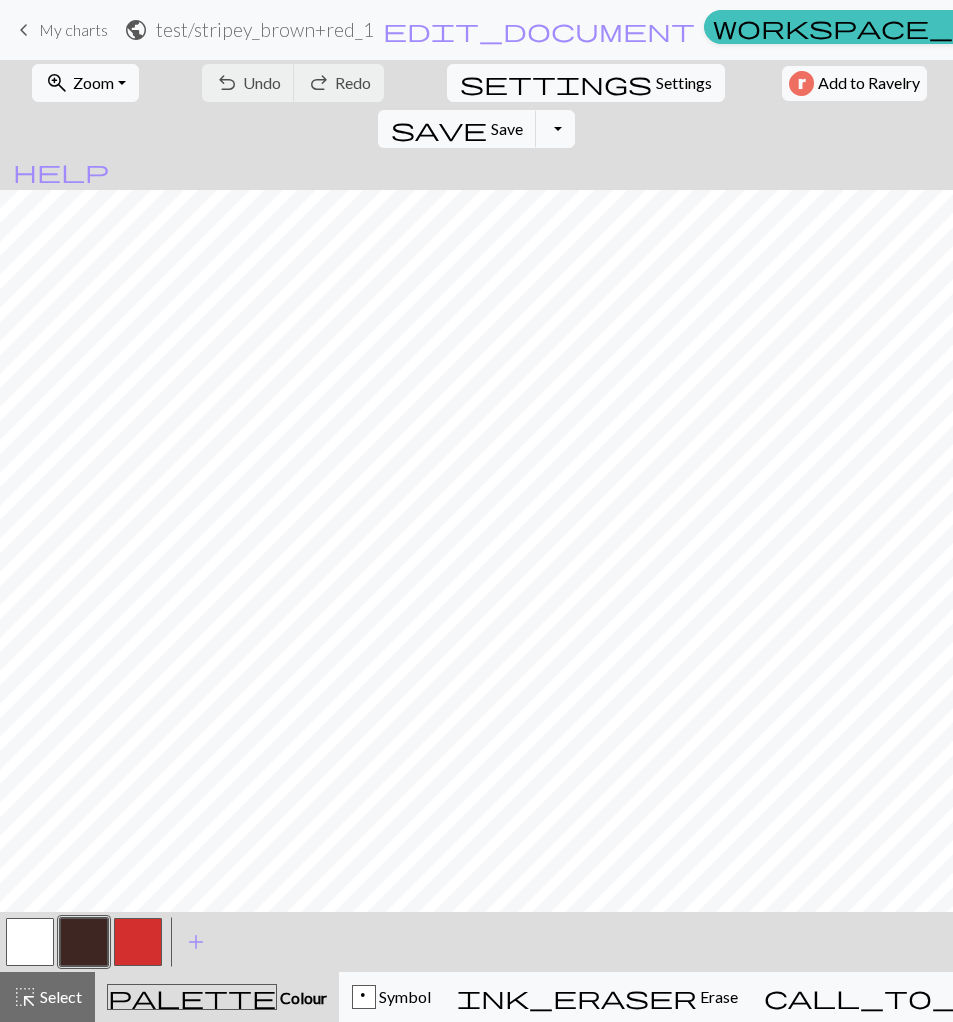 click on "test  /  stripey_brown+red_1" at bounding box center (265, 29) 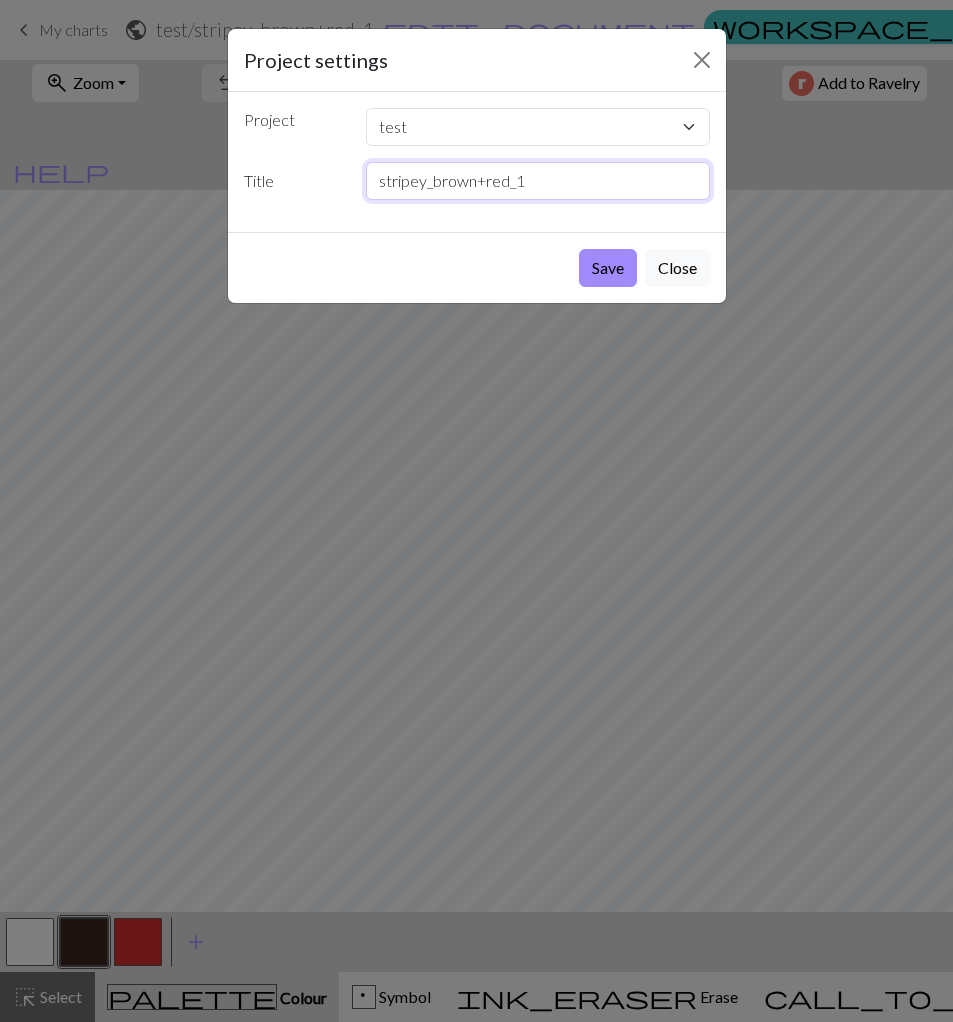 click on "stripey_brown+red_1" at bounding box center (538, 181) 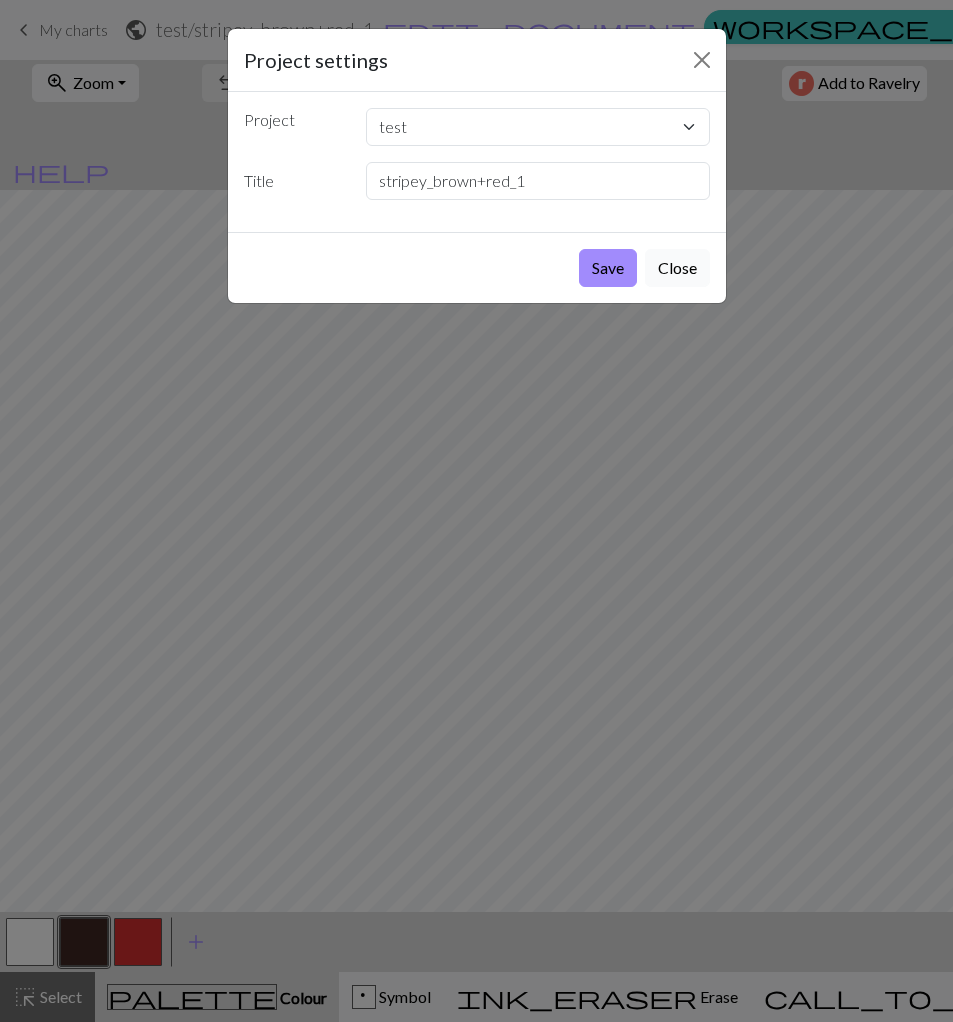 click on "Close" at bounding box center [677, 268] 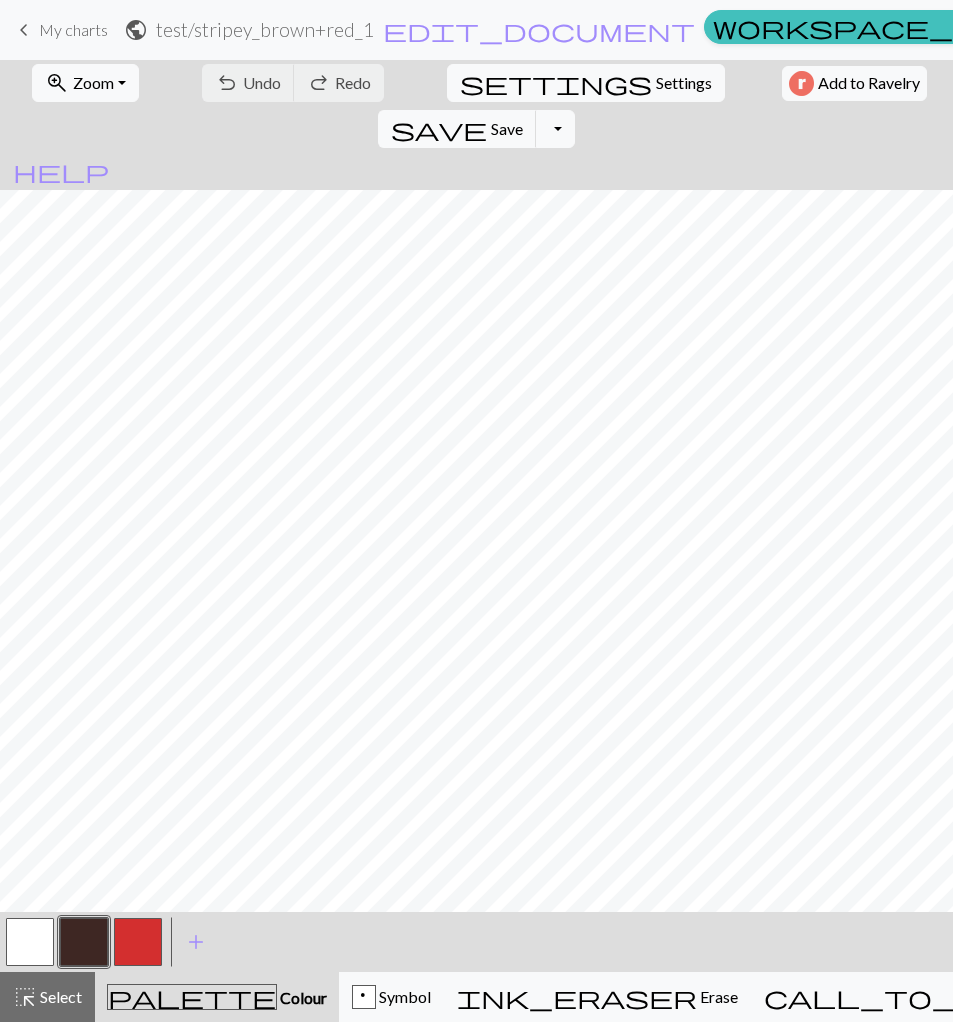 click on "test  /  stripey_brown+red_1" at bounding box center [265, 29] 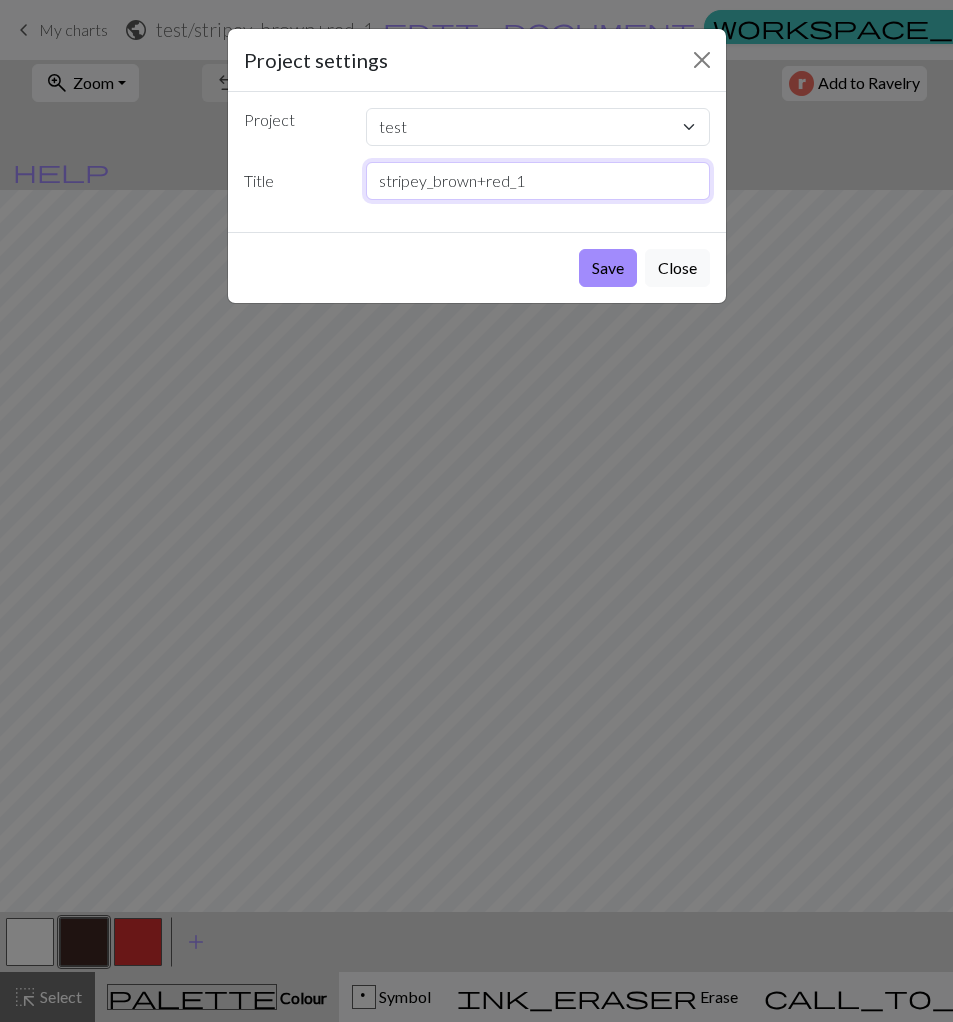 click on "stripey_brown+red_1" at bounding box center [538, 181] 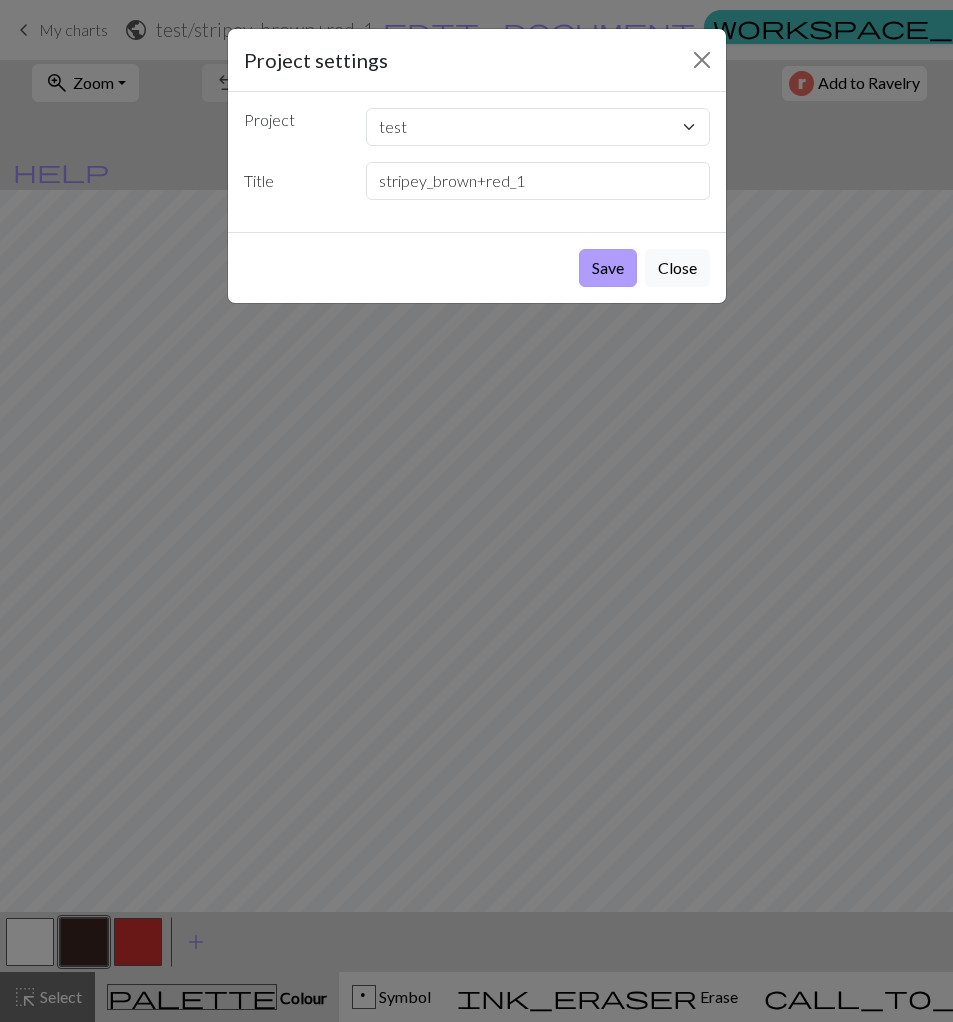 click on "Save" at bounding box center [608, 268] 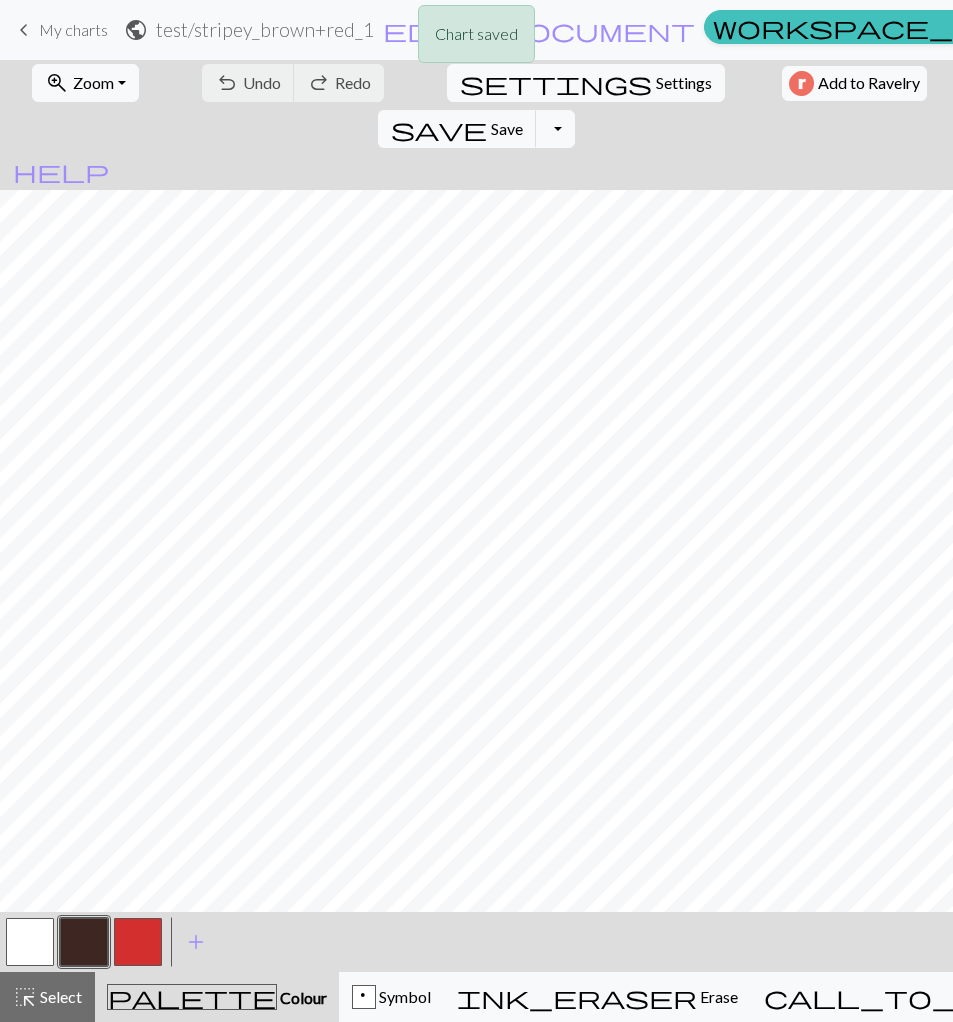 click on "Chart saved" at bounding box center (476, 39) 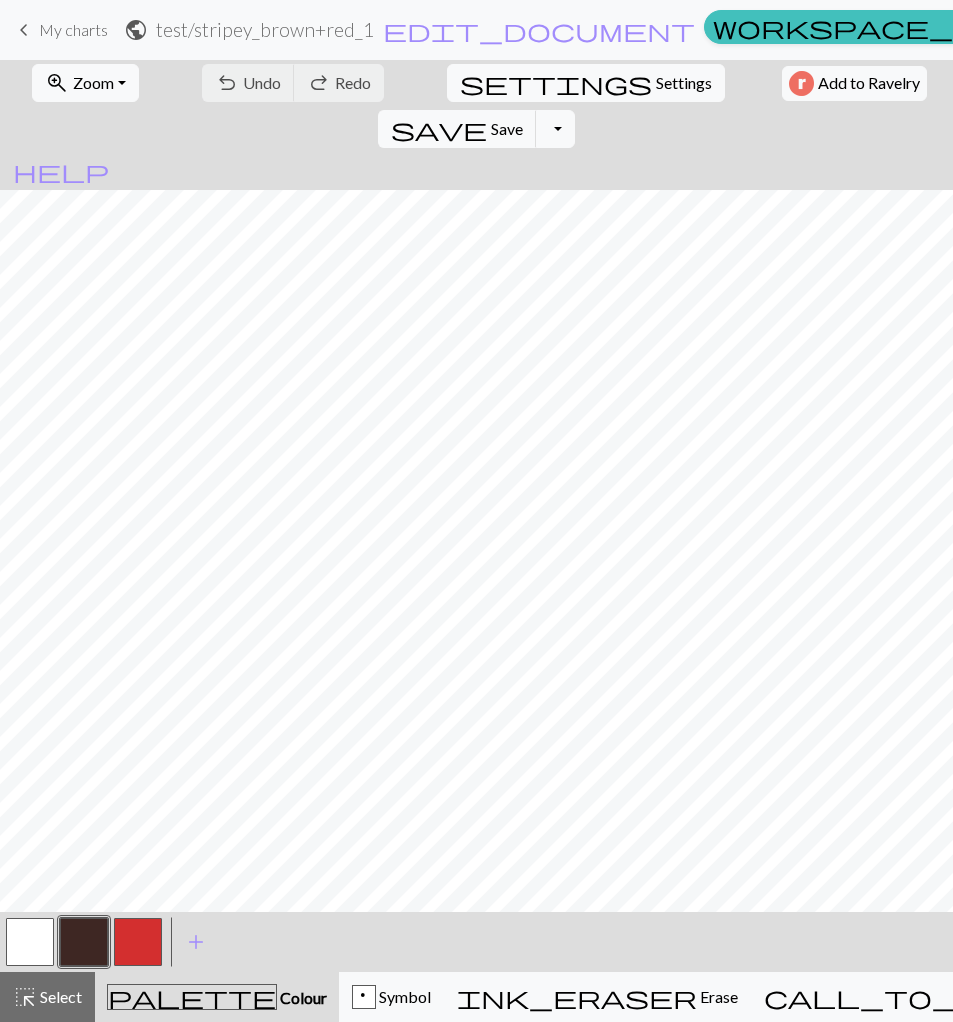 click on "keyboard_arrow_left" at bounding box center [24, 30] 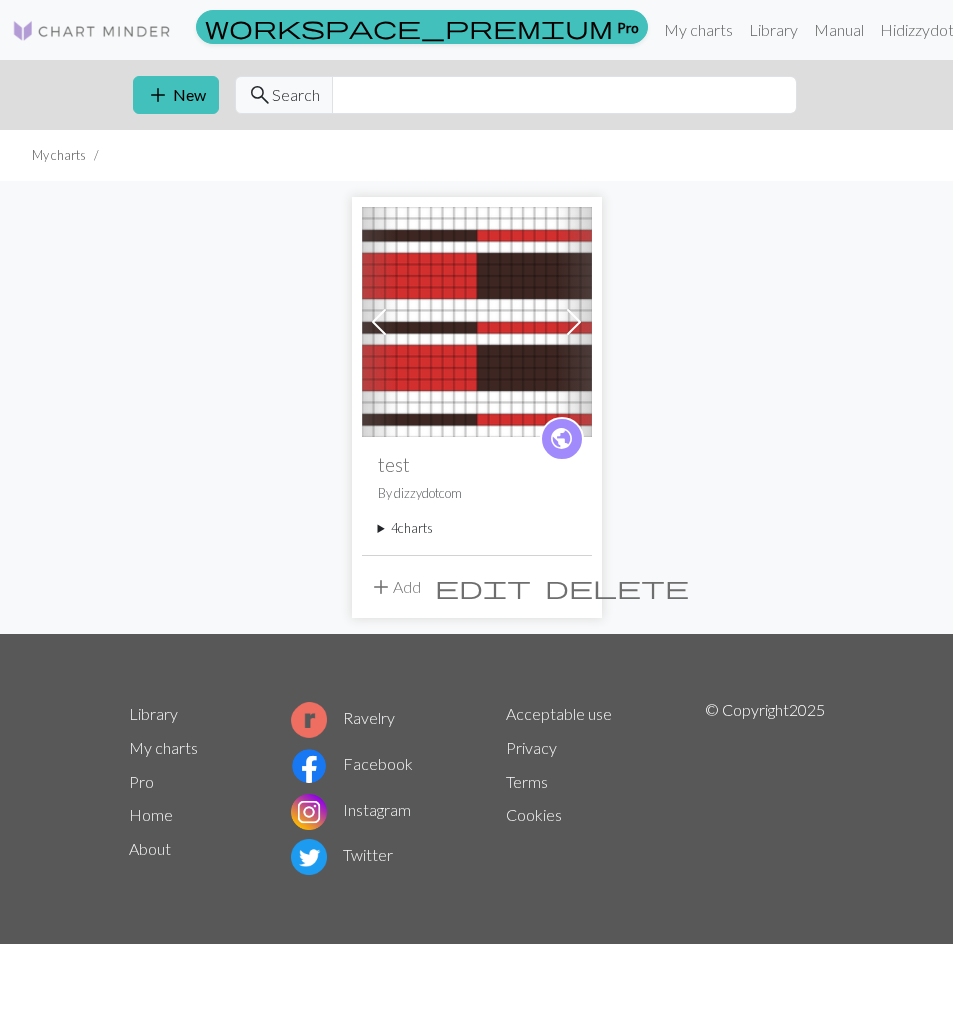 click at bounding box center (574, 322) 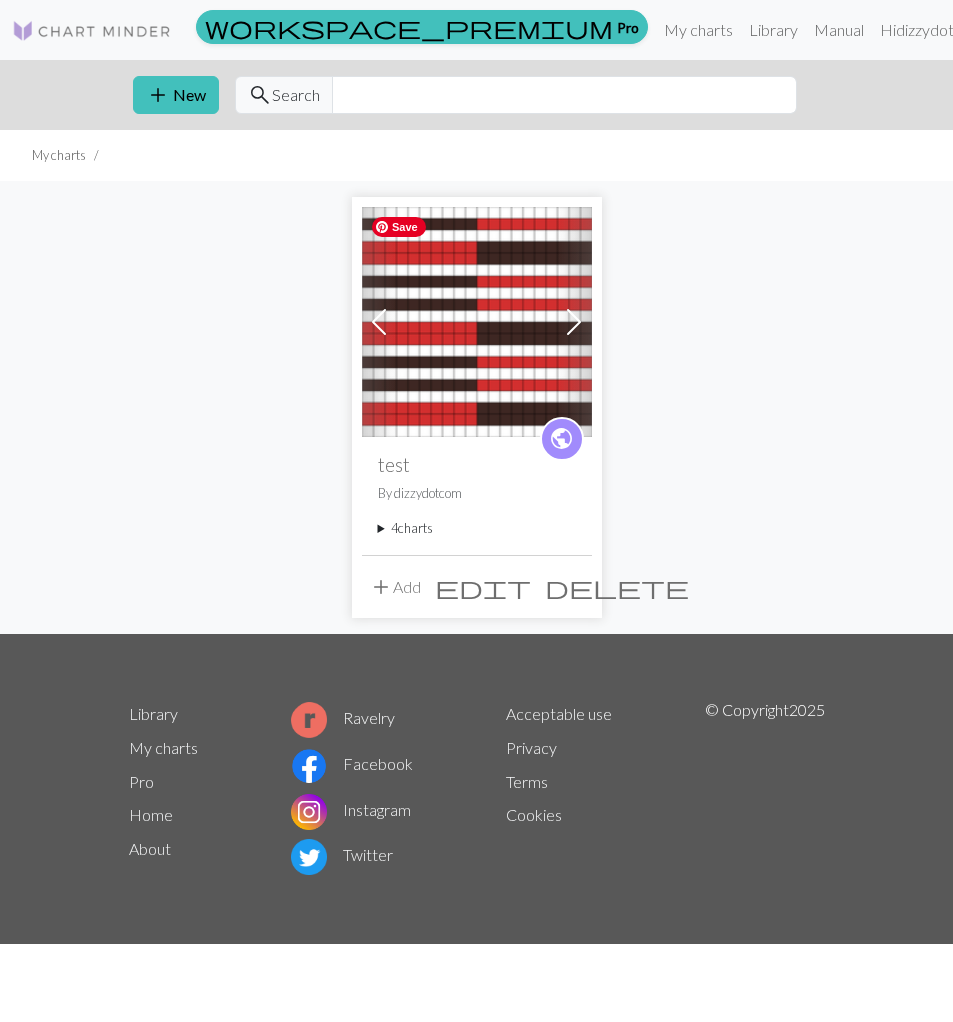 click at bounding box center [477, 322] 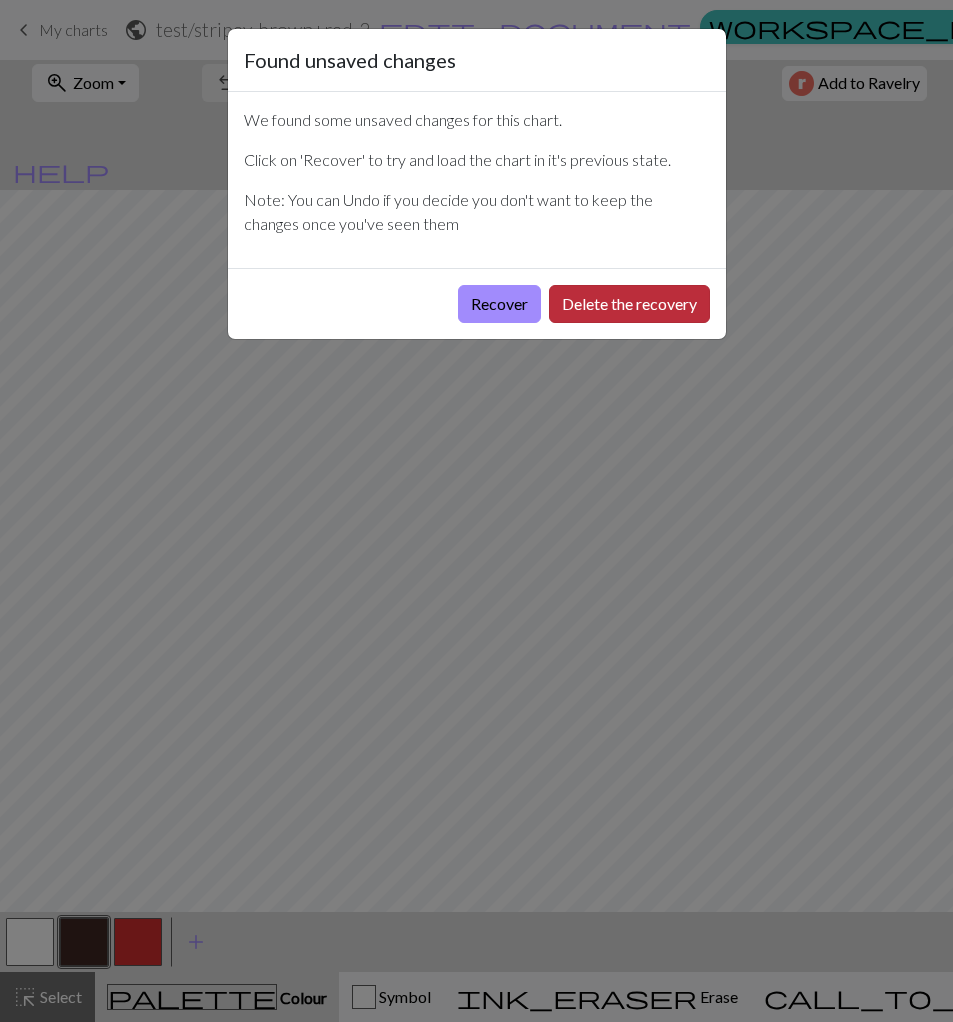 click on "Delete the recovery" at bounding box center (629, 304) 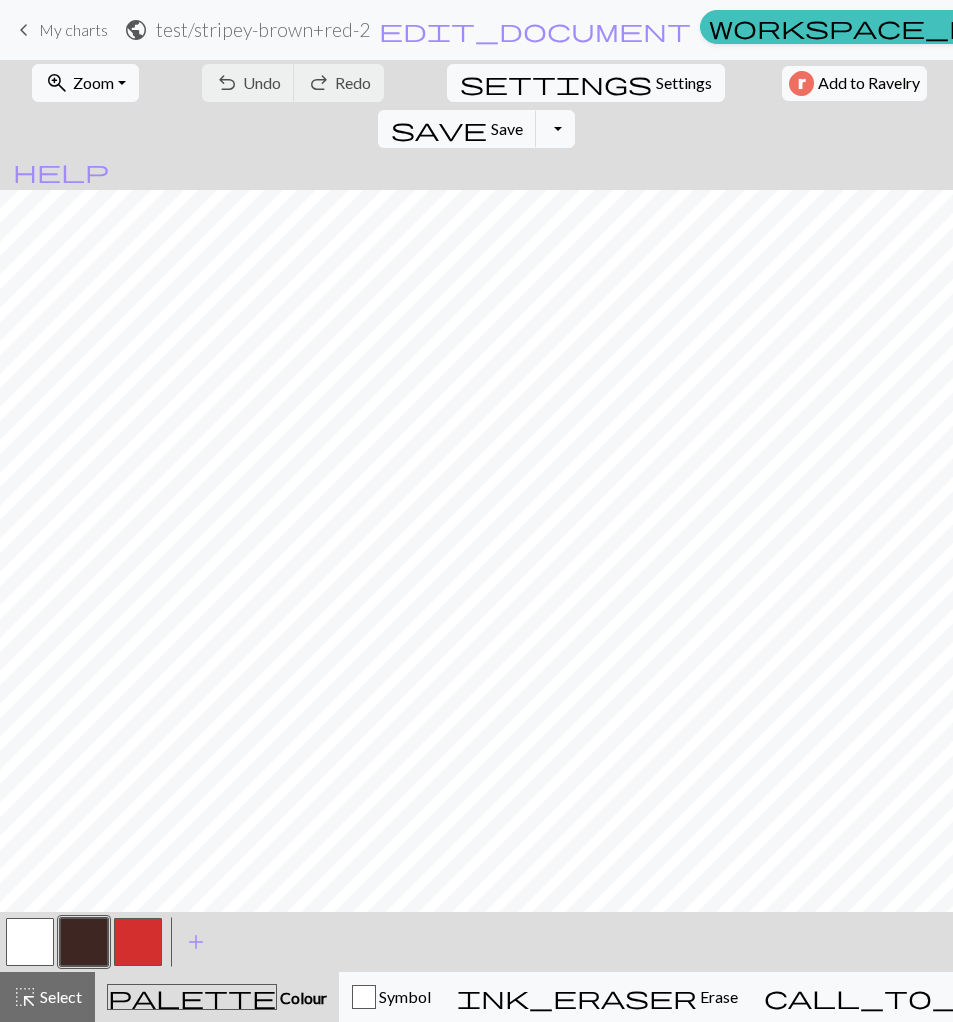 click on "My charts" at bounding box center [73, 29] 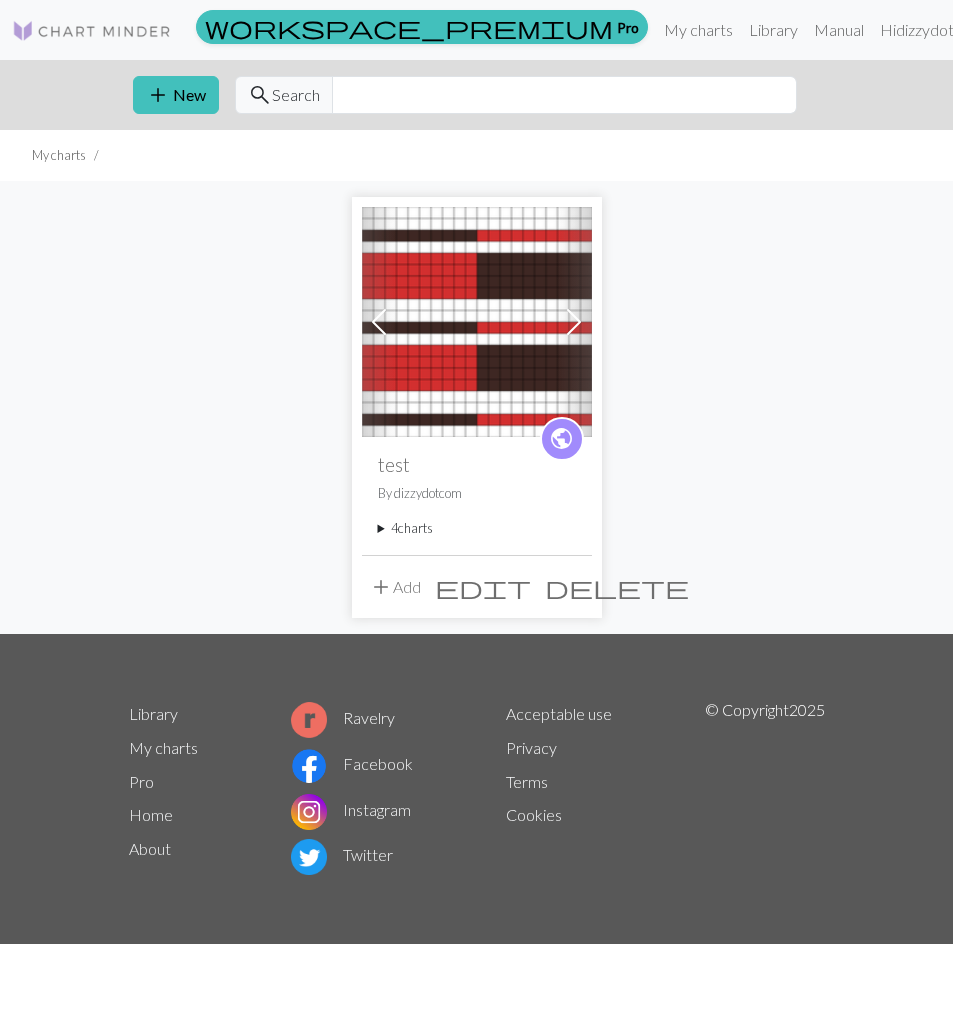 click at bounding box center (574, 322) 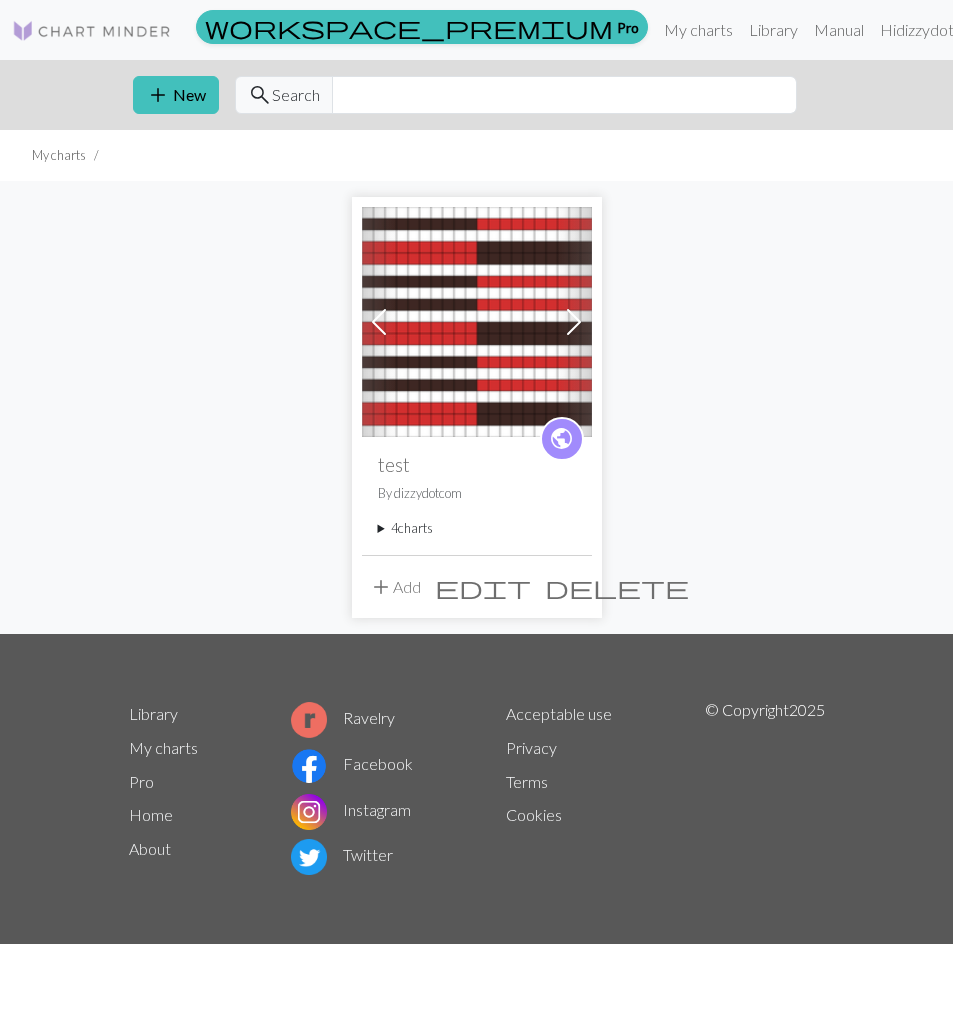 click at bounding box center [574, 322] 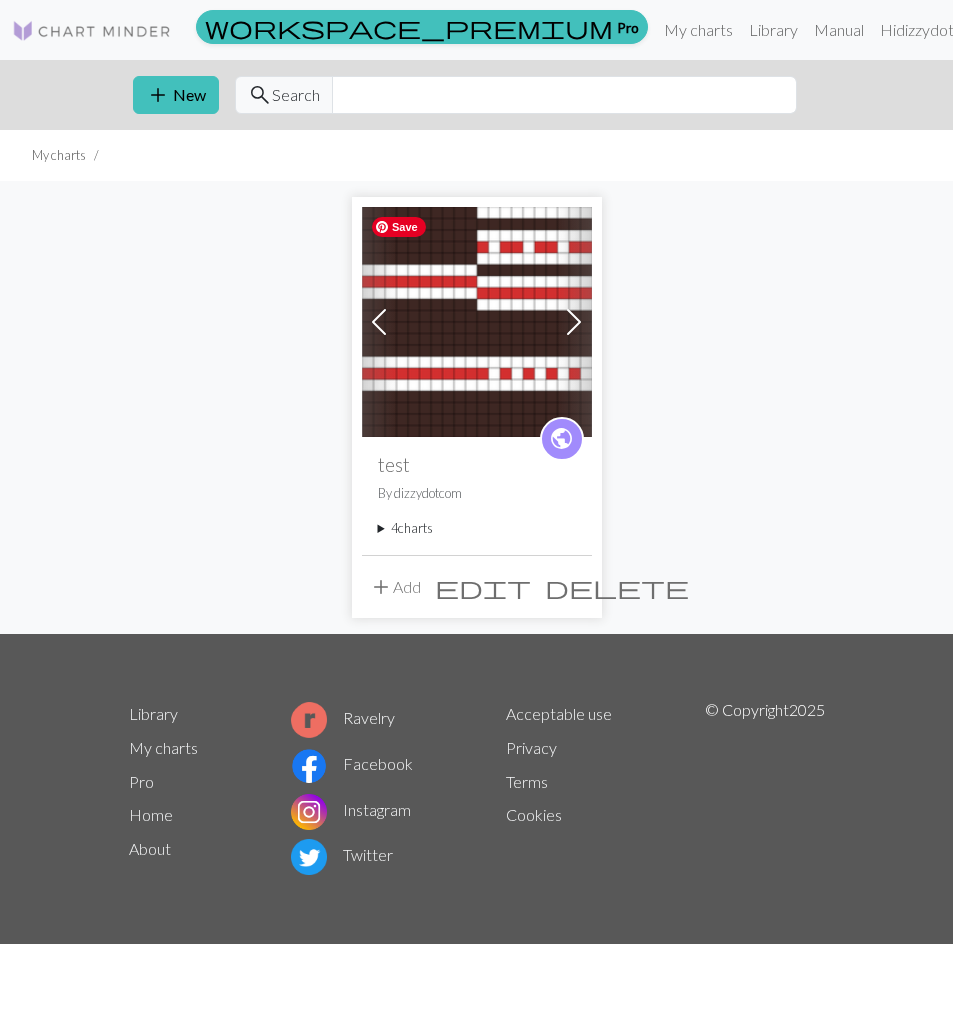 click at bounding box center (477, 322) 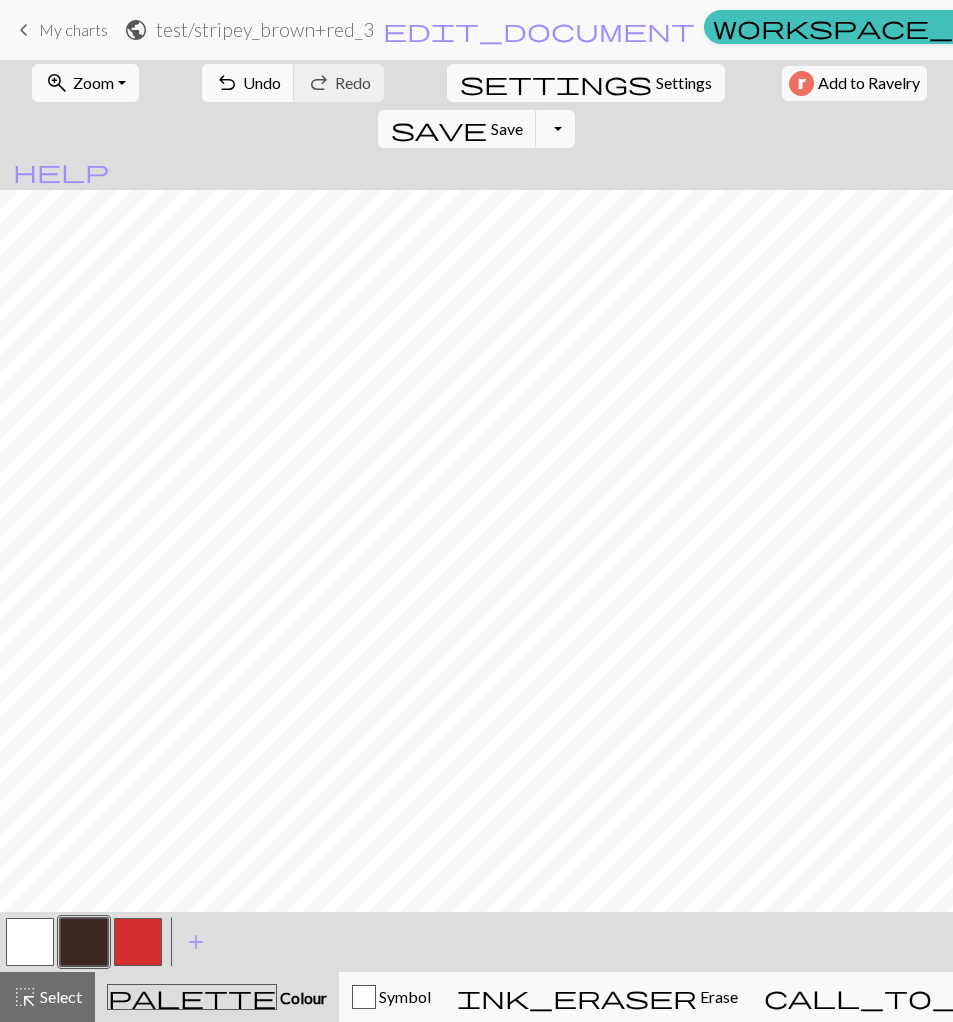 click on "test  /  stripey_brown+red_3" at bounding box center [265, 29] 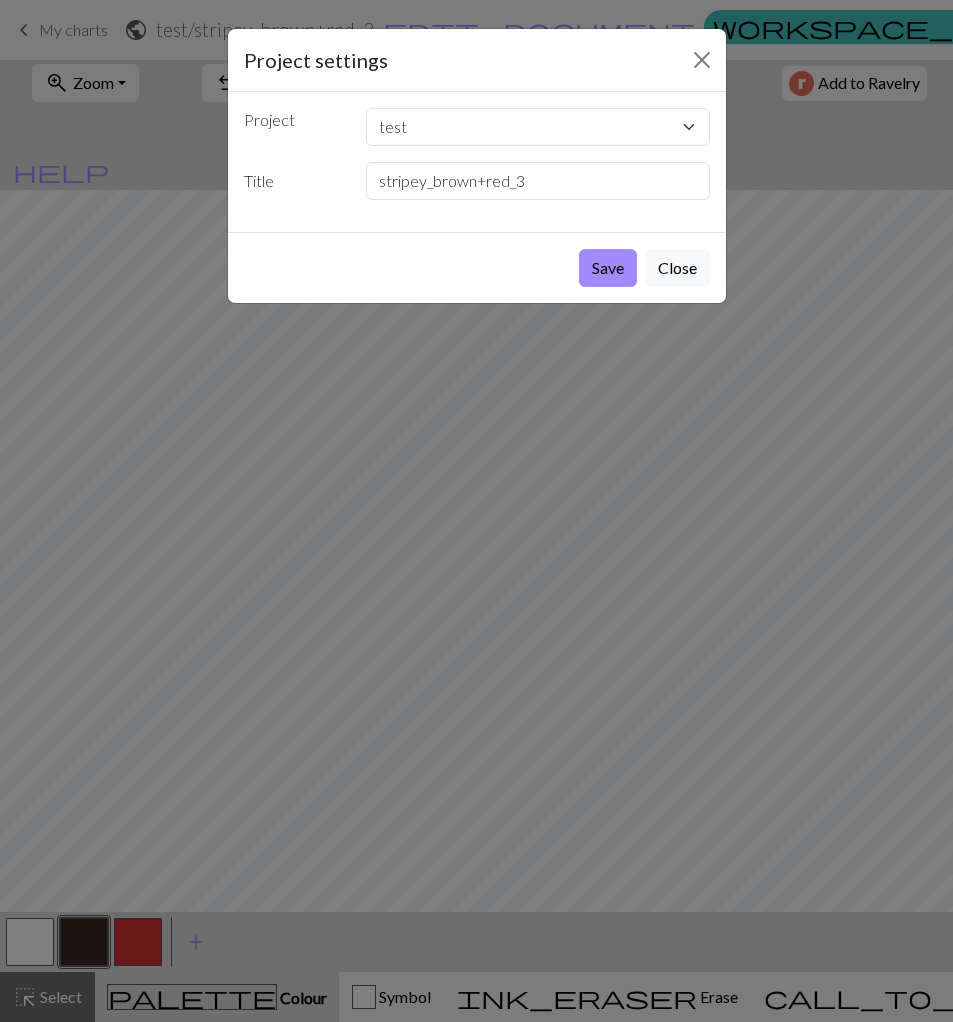 click on "Project settings Project test Title stripey_brown+red_3 Save Close" at bounding box center (476, 511) 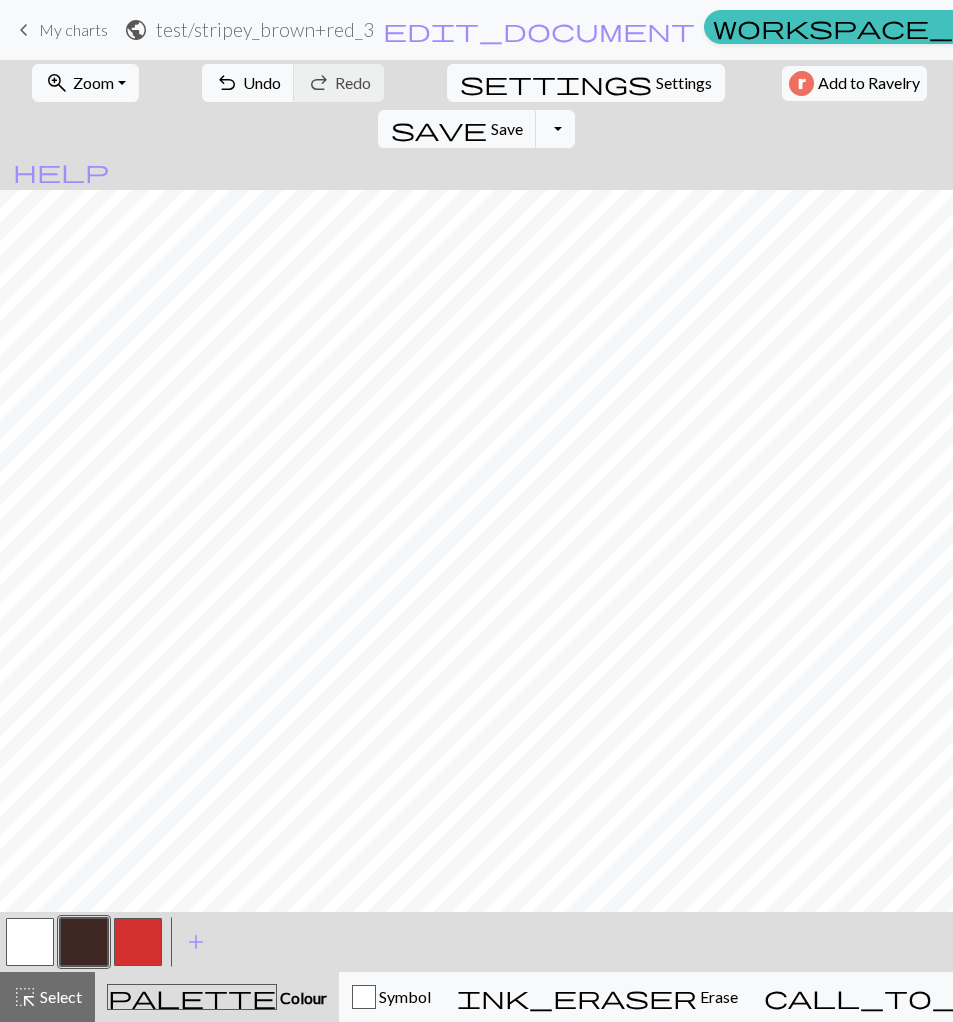 click on "keyboard_arrow_left   My charts" at bounding box center [60, 30] 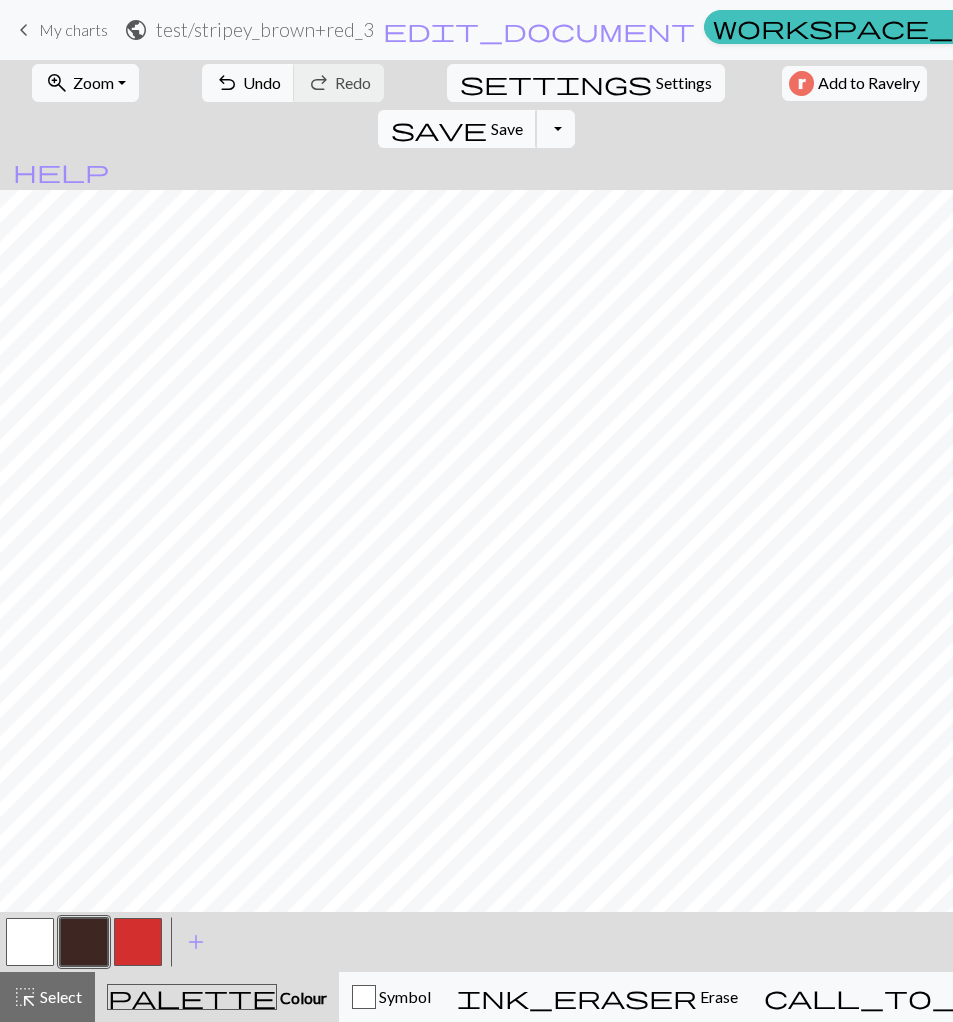 click on "save" at bounding box center (439, 129) 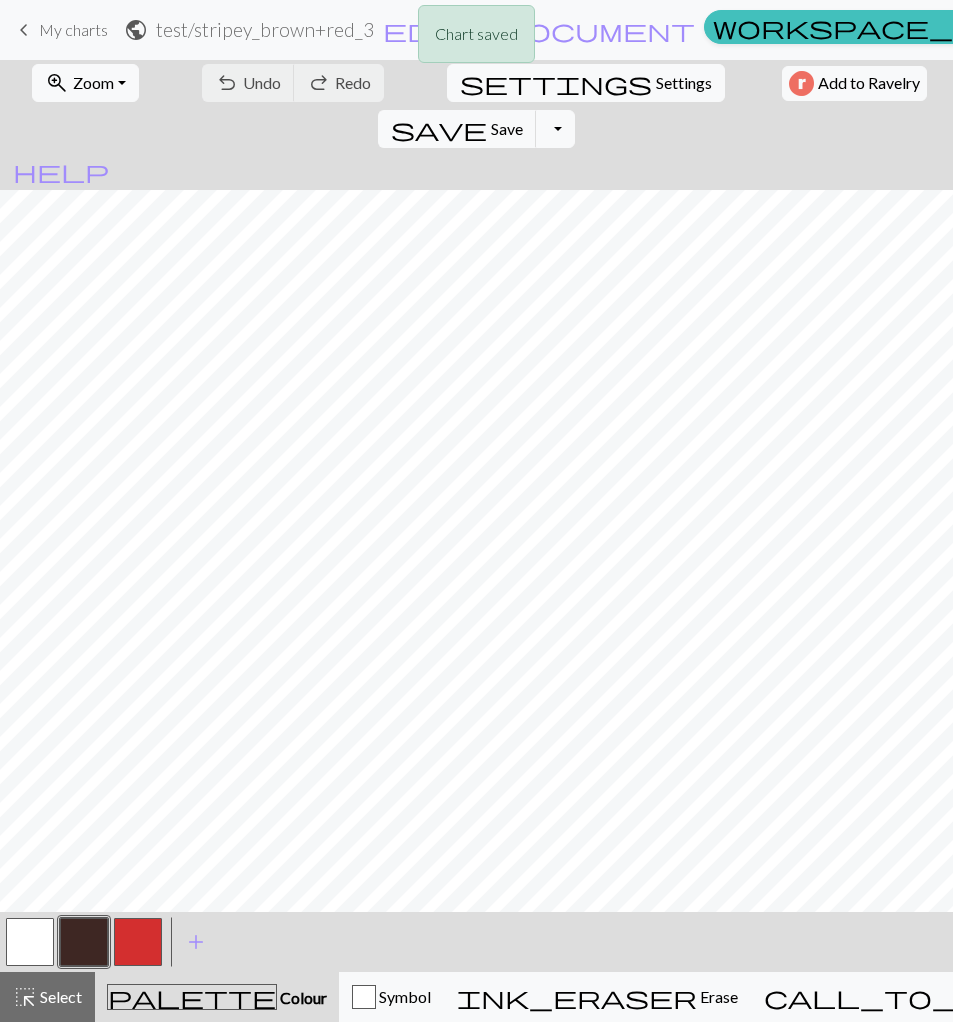 click on "Chart saved" at bounding box center [476, 39] 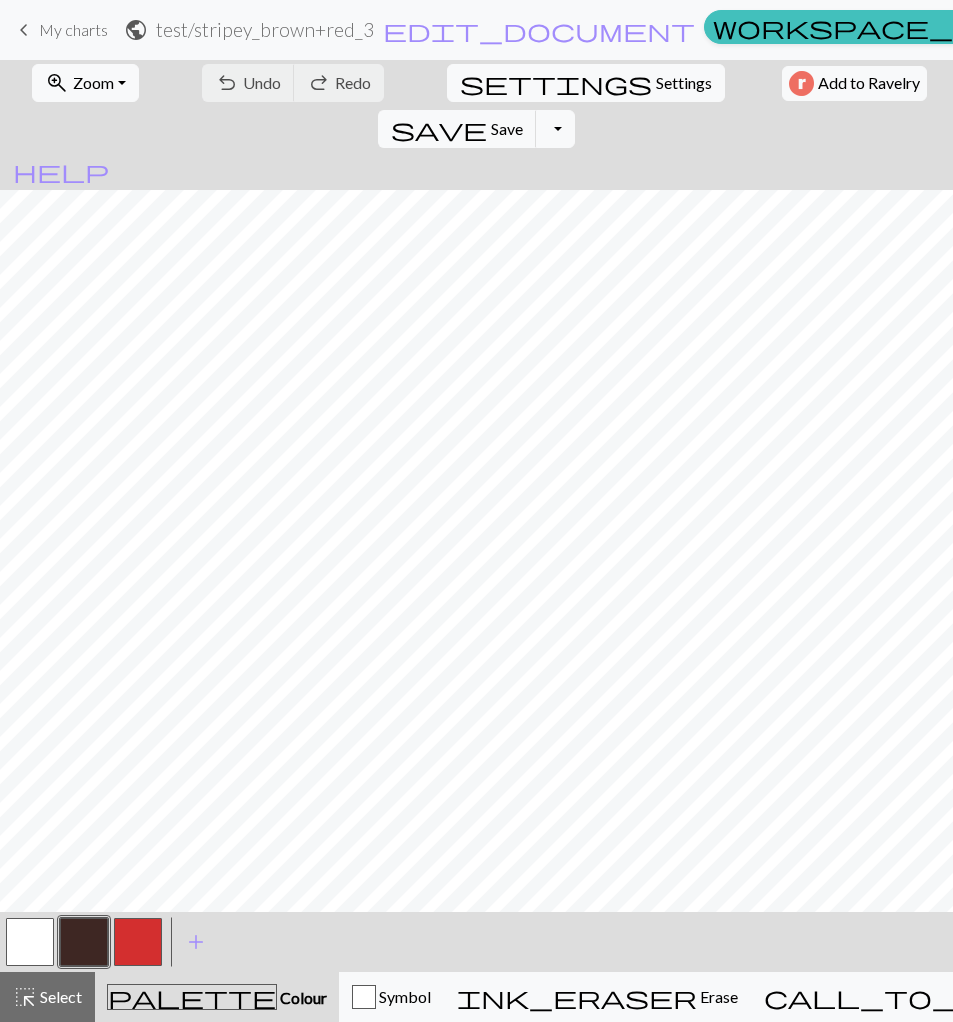 click on "keyboard_arrow_left" at bounding box center (24, 30) 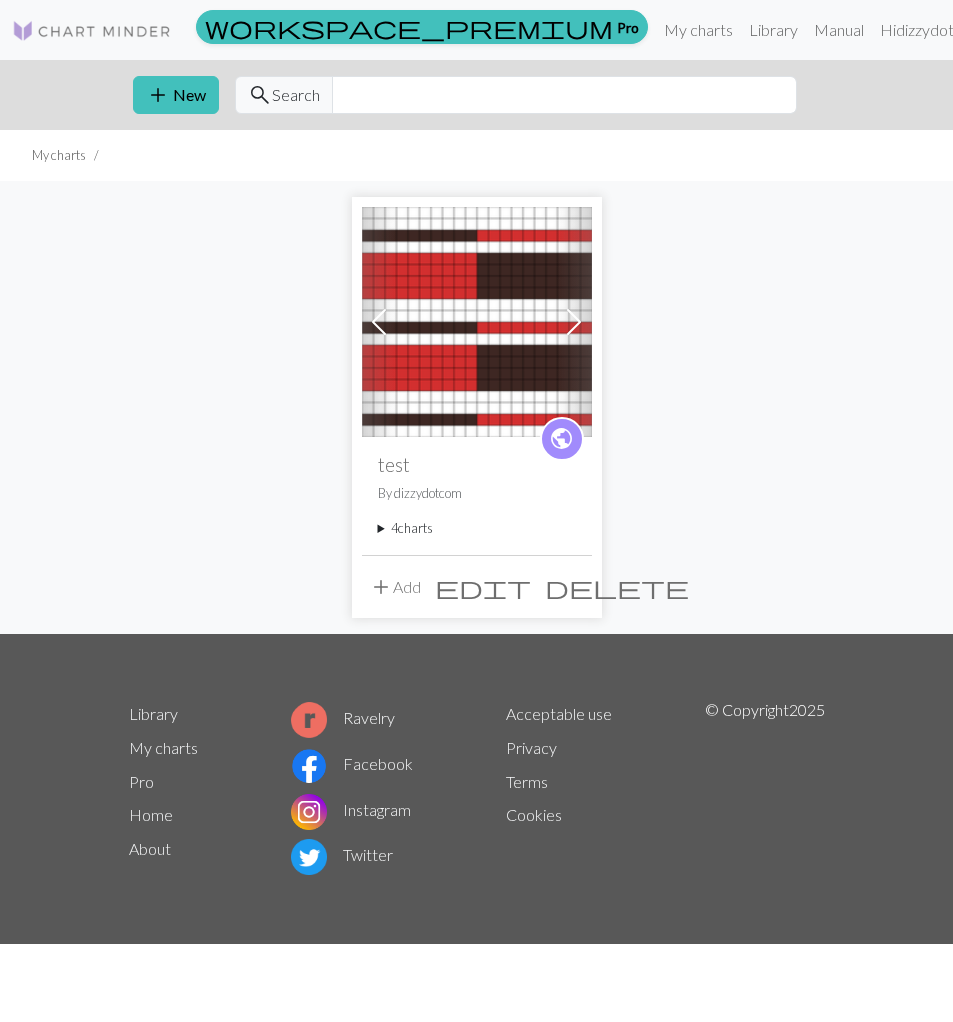 click at bounding box center (574, 322) 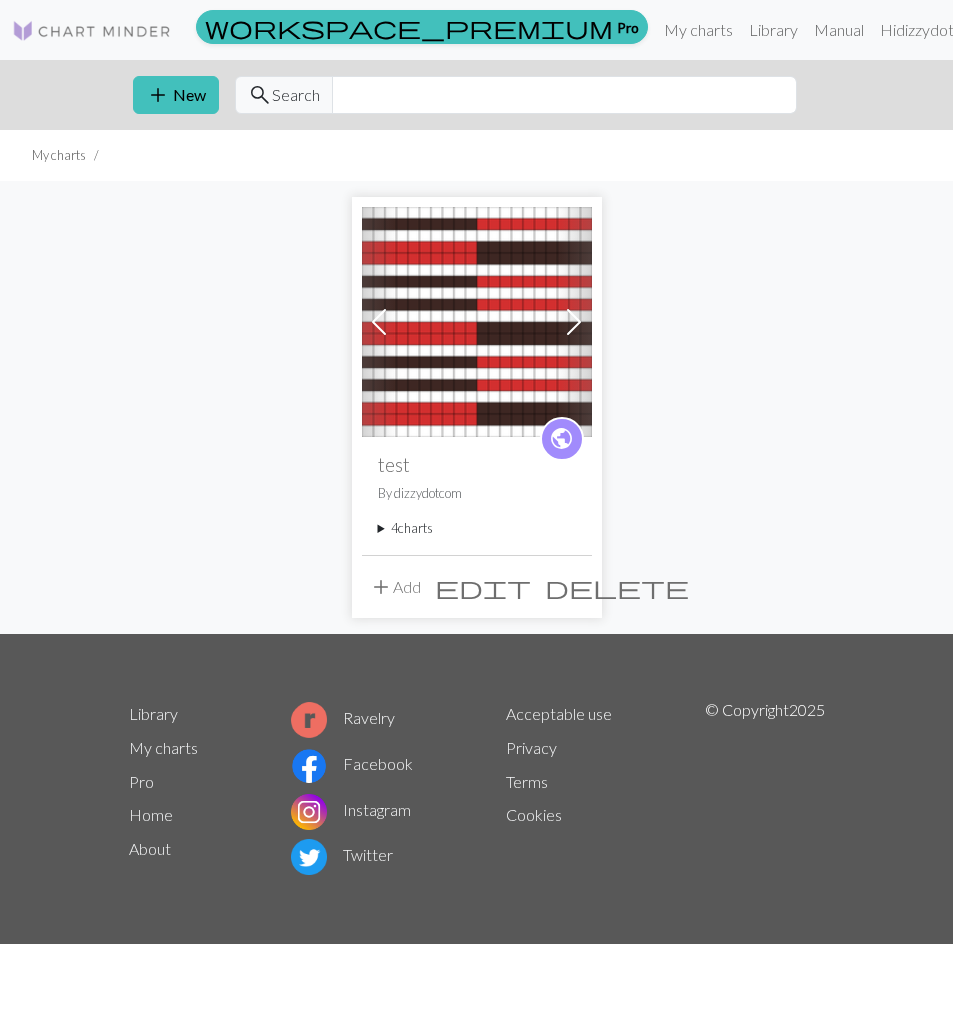 click at bounding box center (574, 322) 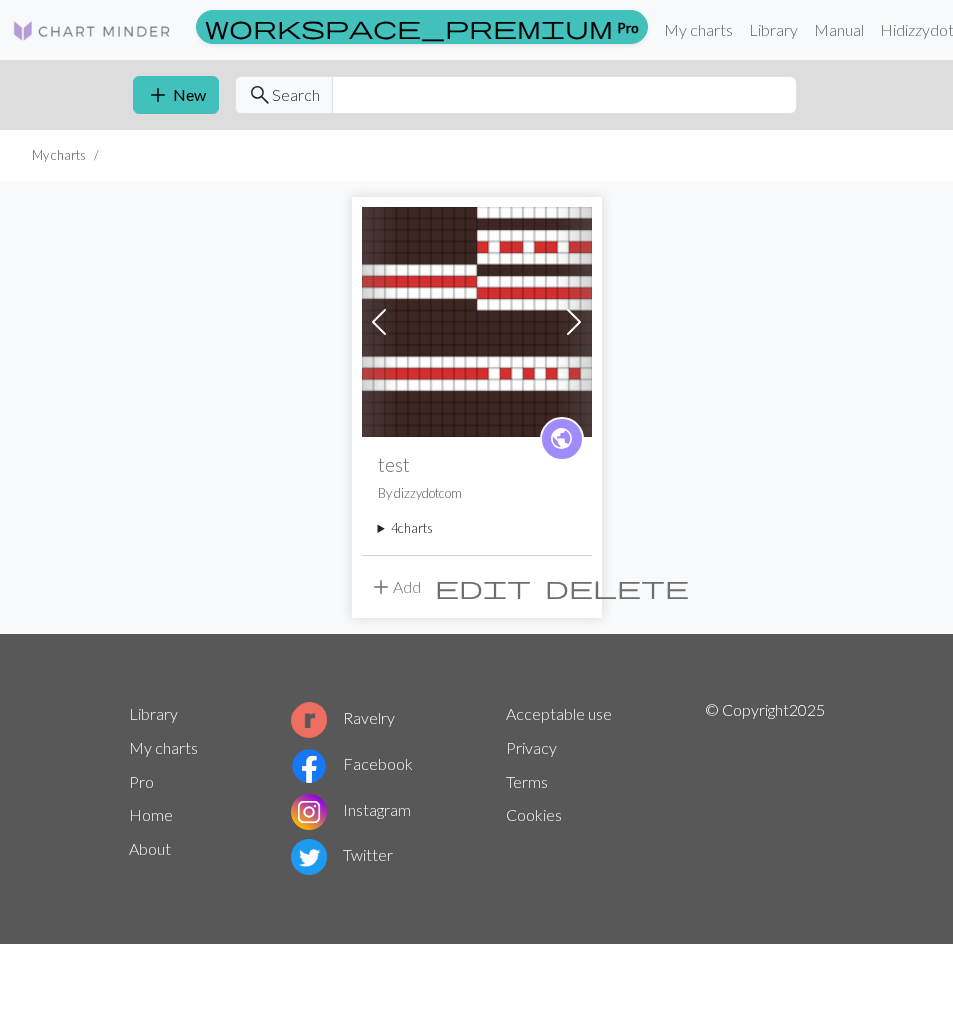 click at bounding box center (574, 322) 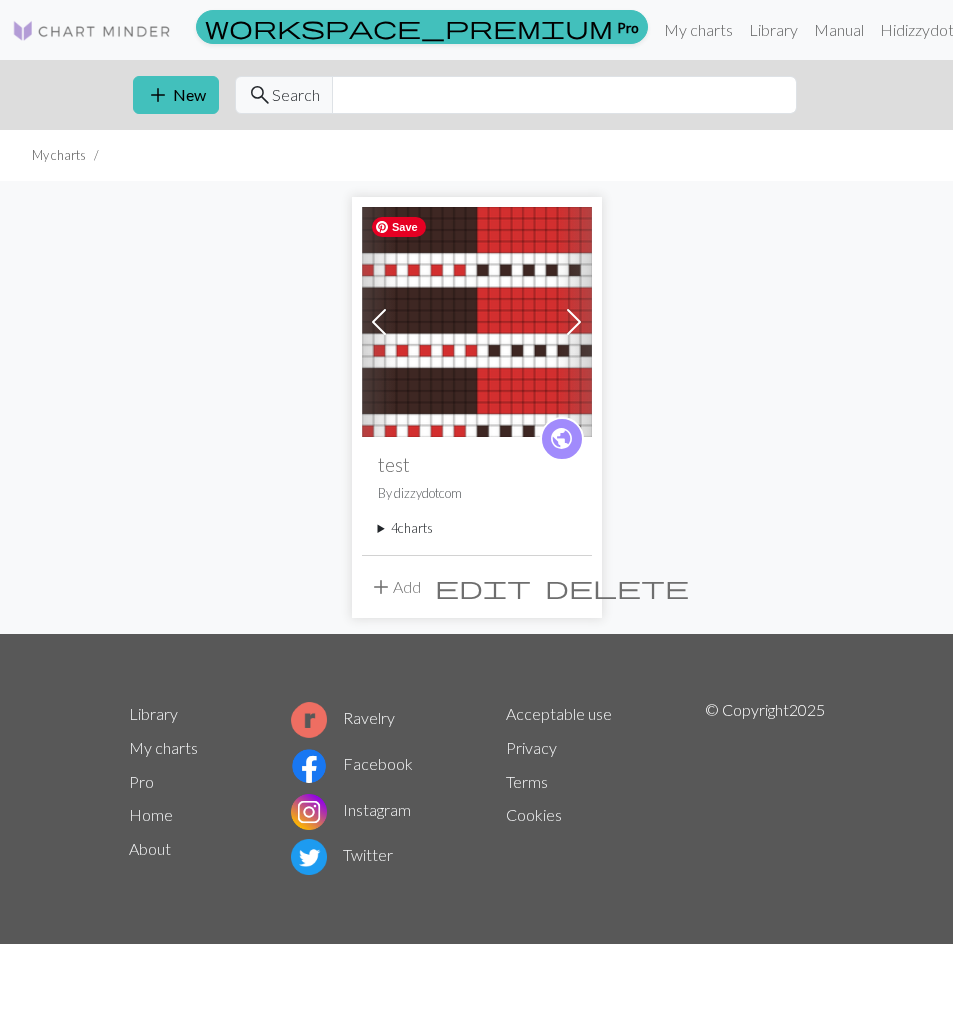 click at bounding box center (477, 322) 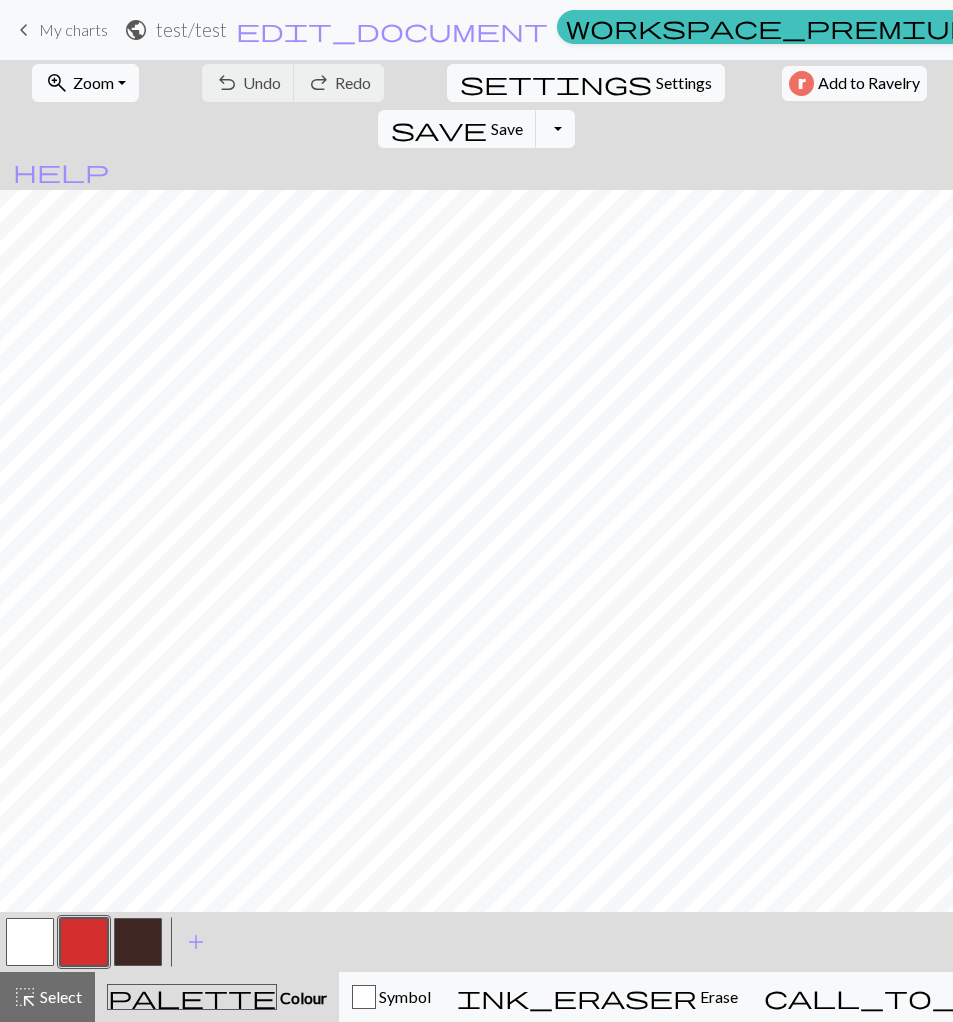 click on "test  /  test" at bounding box center (191, 29) 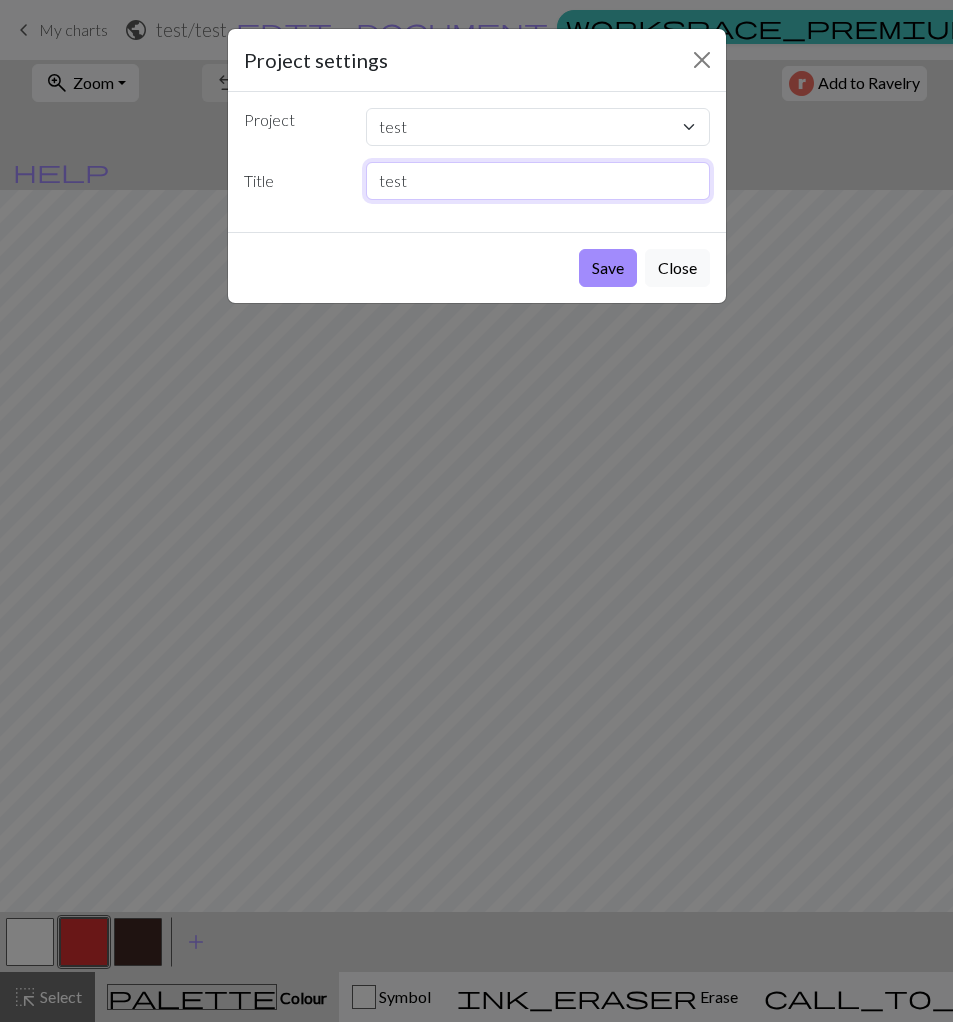 click on "test" at bounding box center (538, 181) 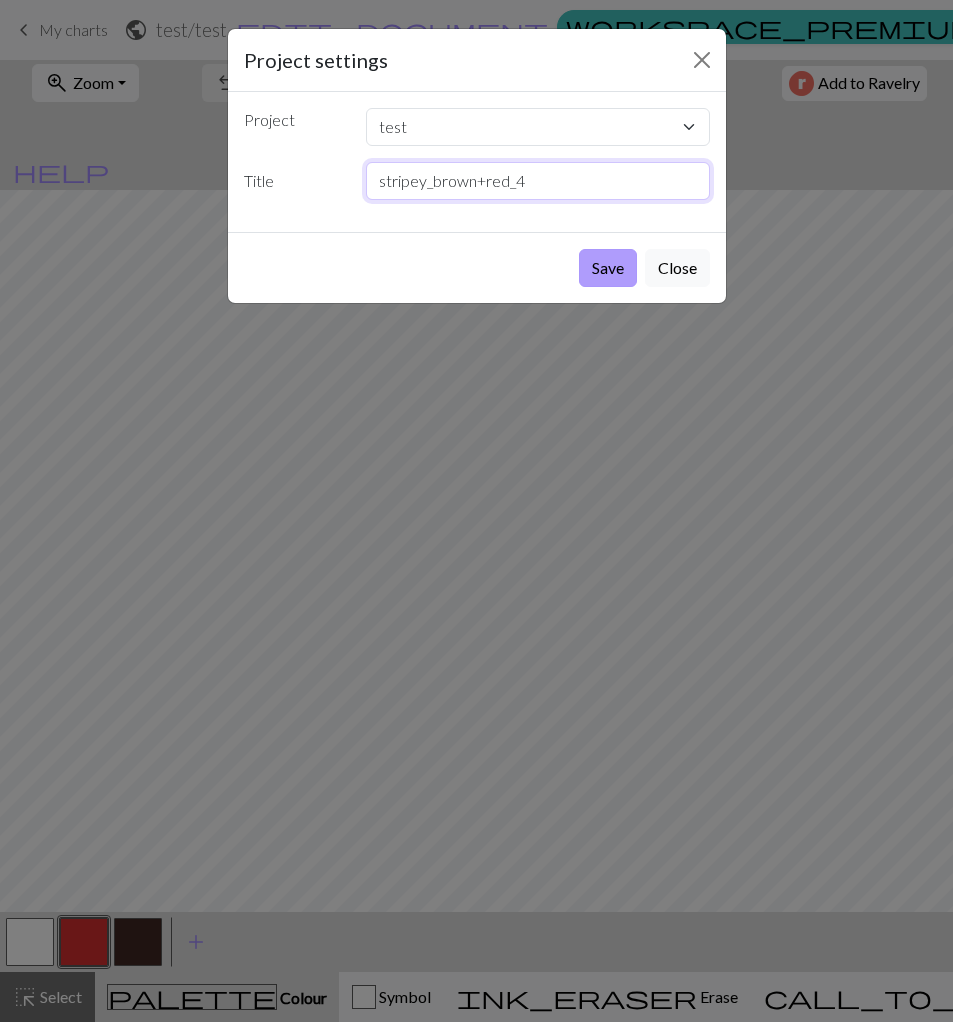 type on "stripey_brown+red_4" 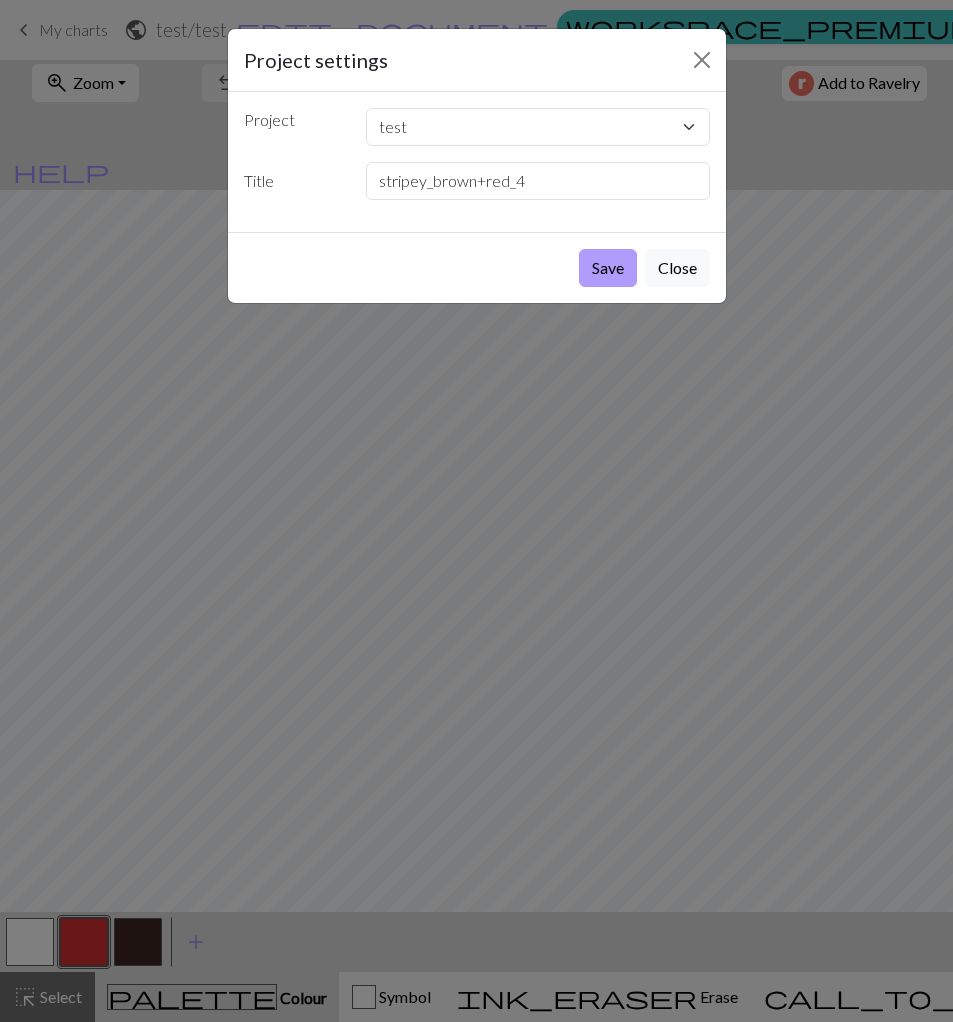 click on "Save" at bounding box center (608, 268) 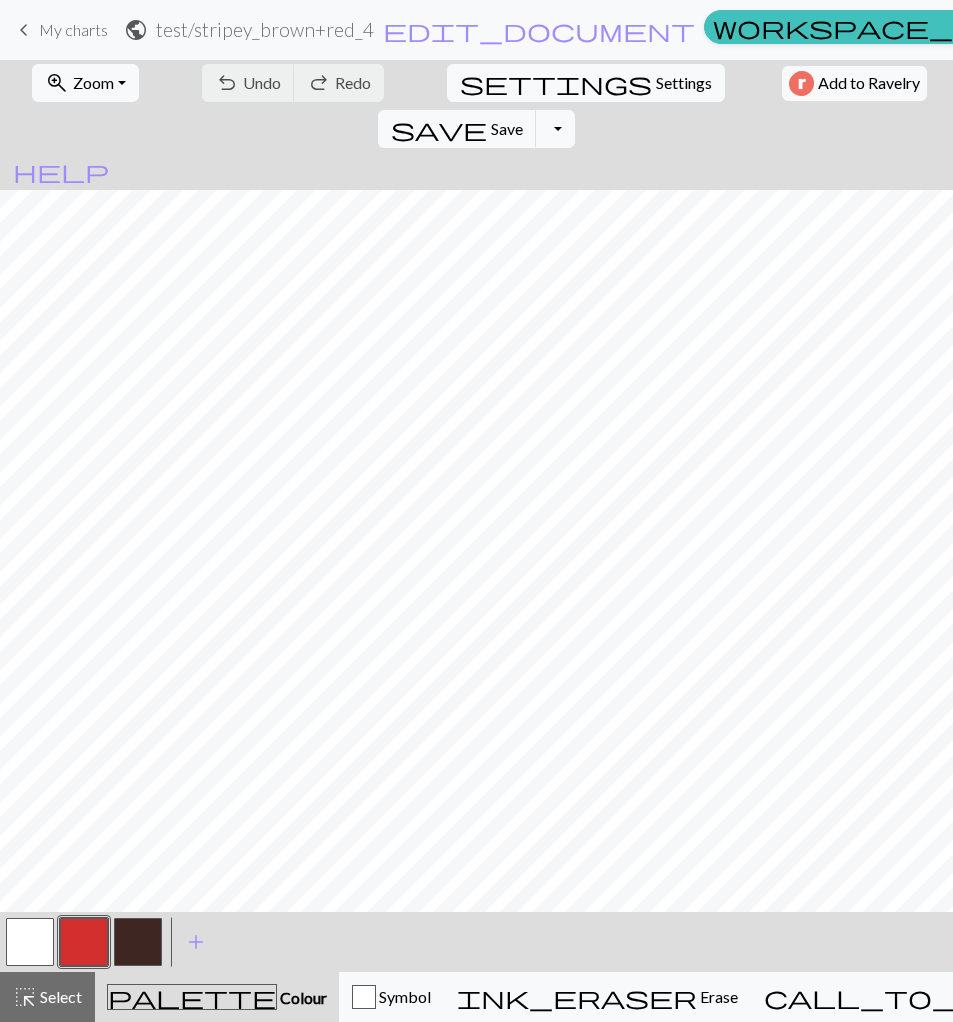 click at bounding box center (84, 942) 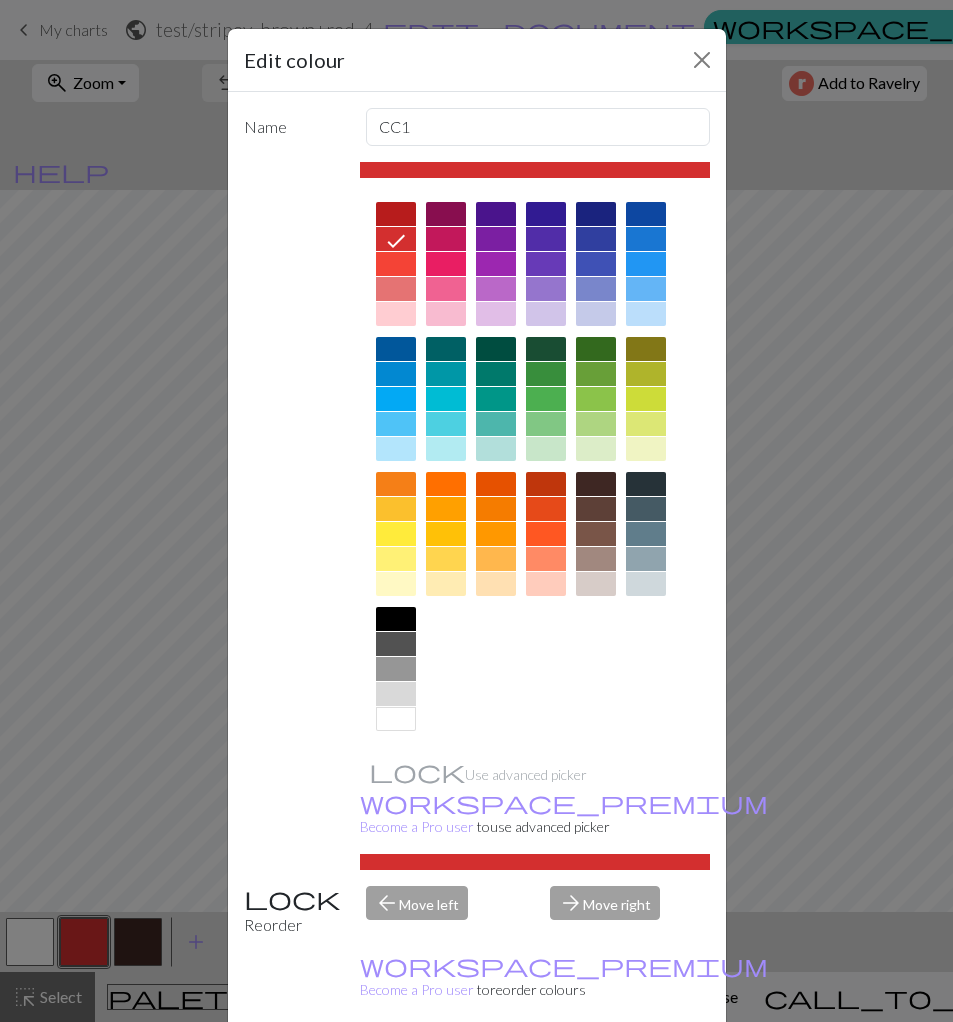 click at bounding box center (546, 484) 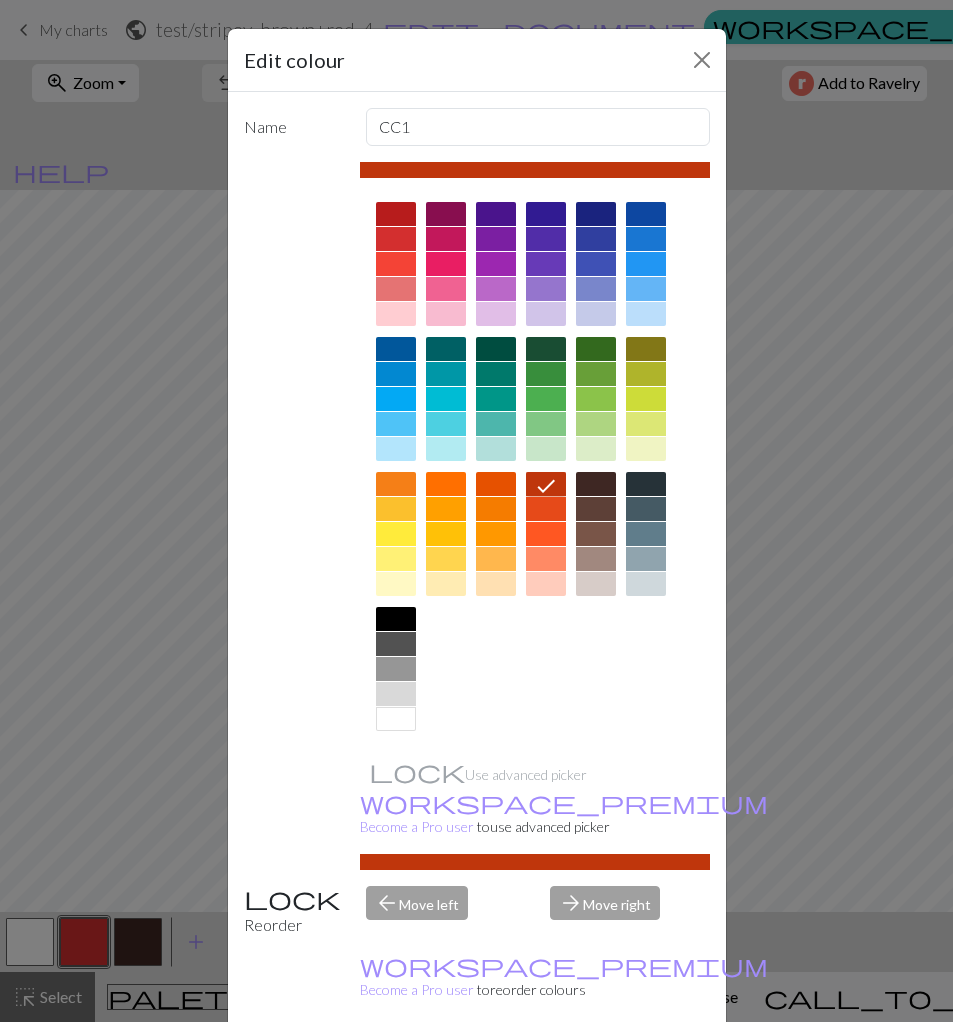 click at bounding box center [546, 534] 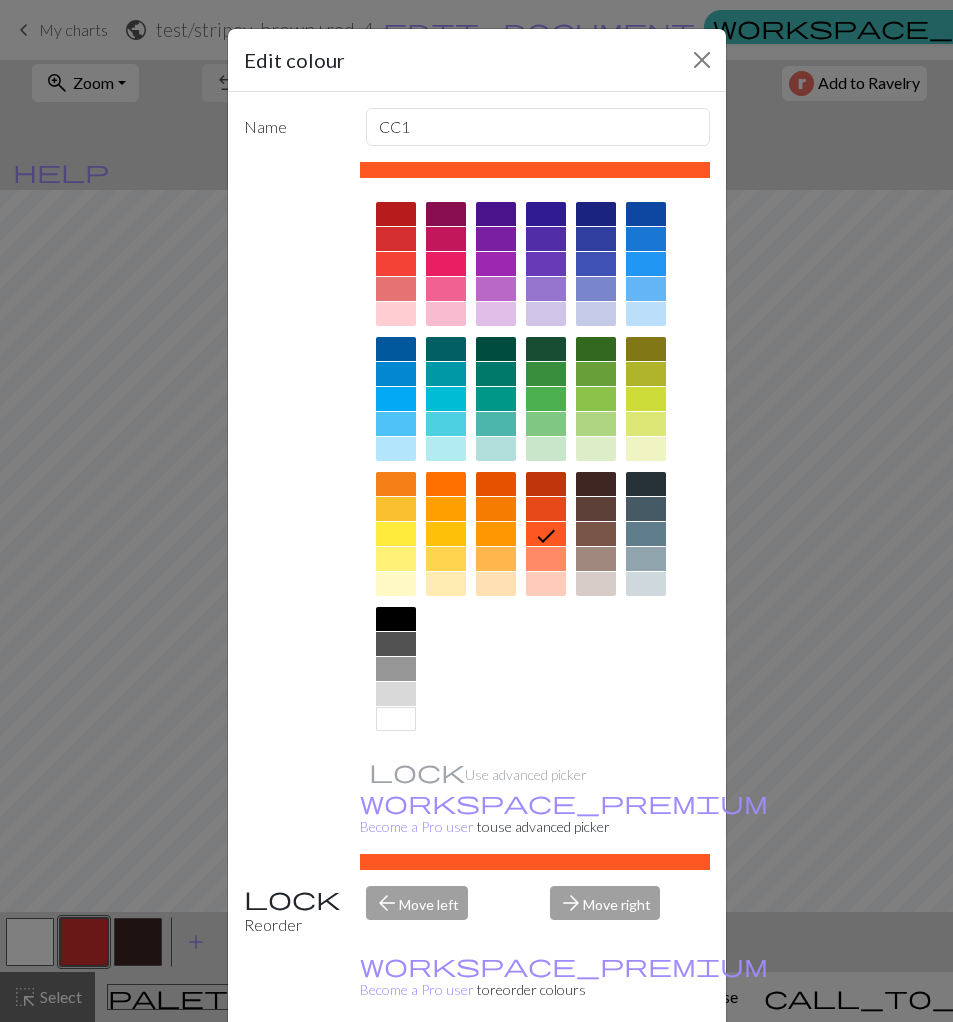 click on "Done" at bounding box center [597, 1069] 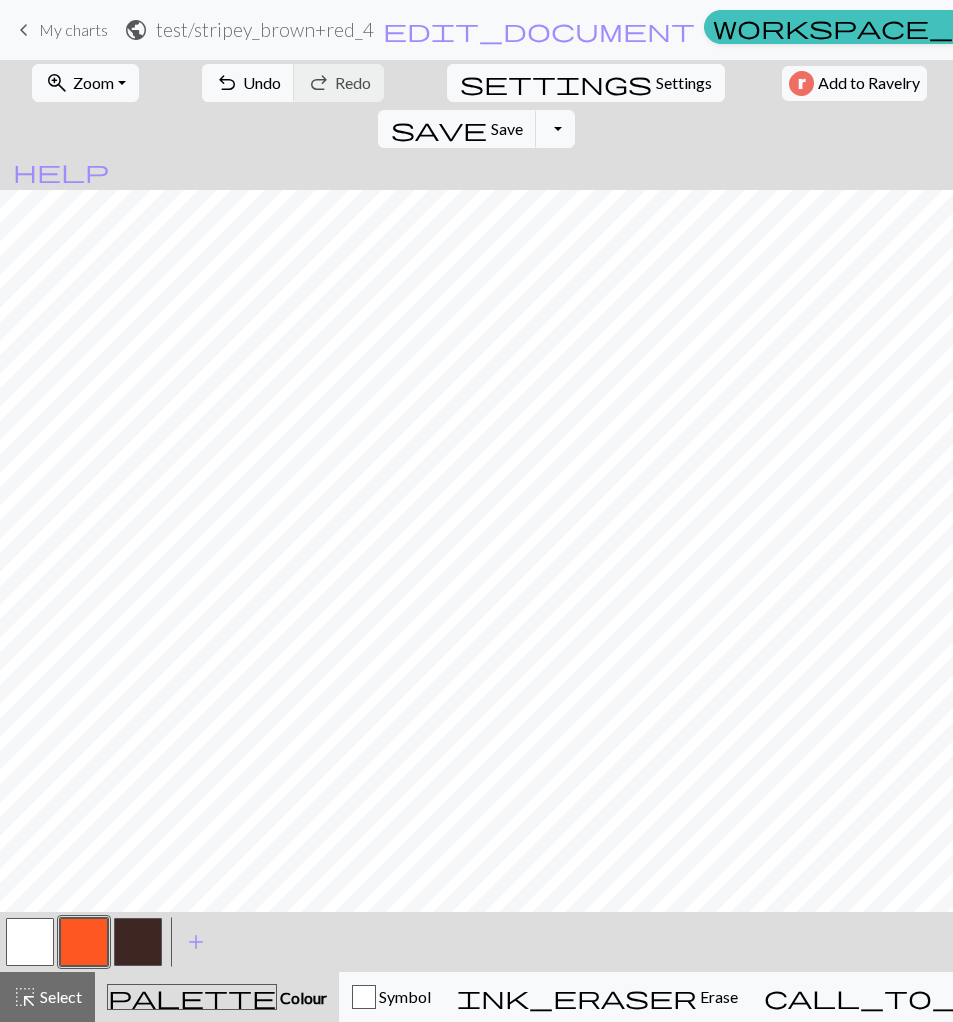 click at bounding box center (84, 942) 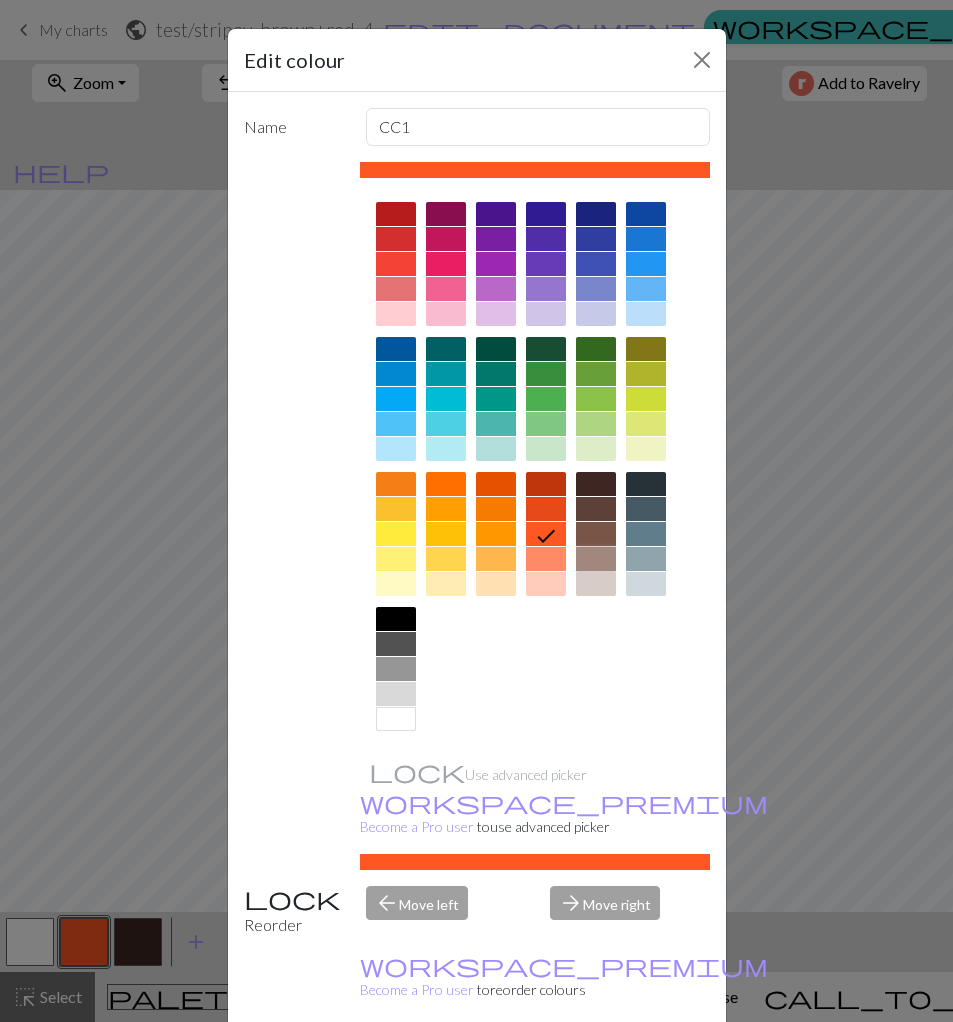 click at bounding box center [596, 559] 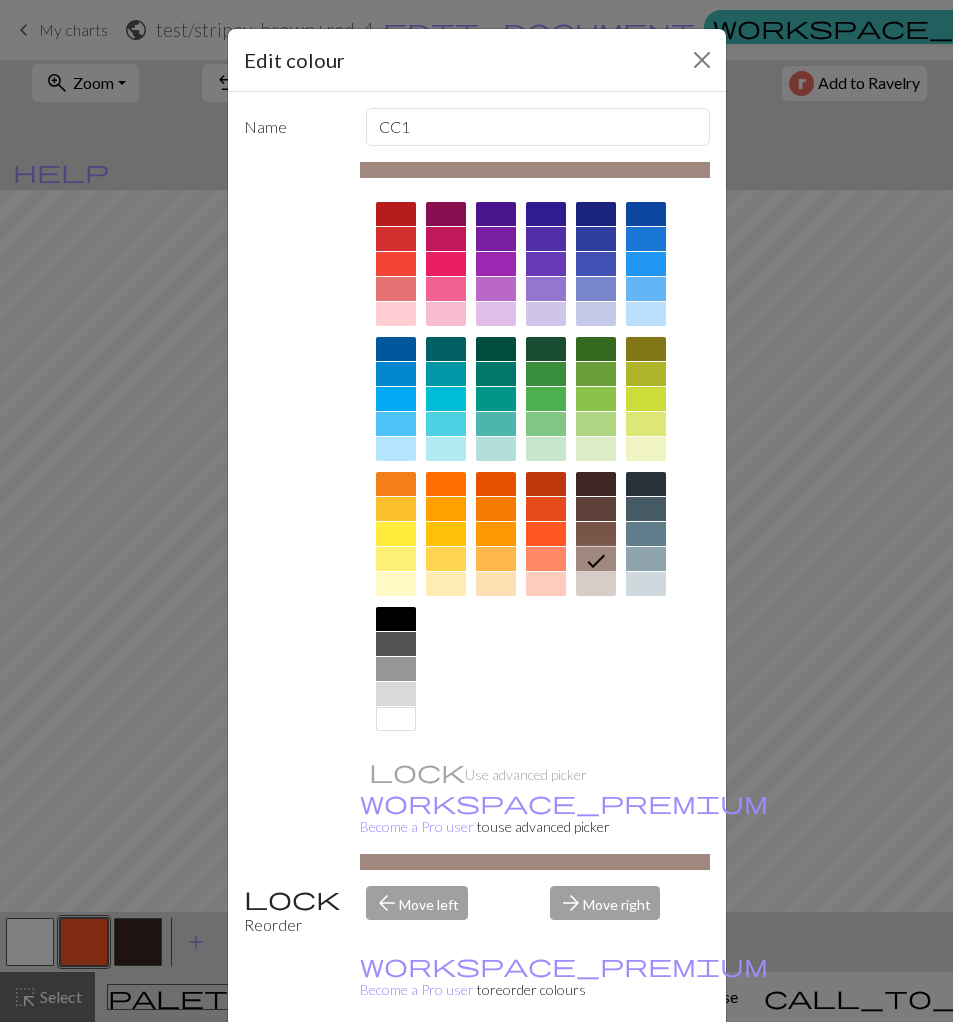 click on "Done" at bounding box center [597, 1069] 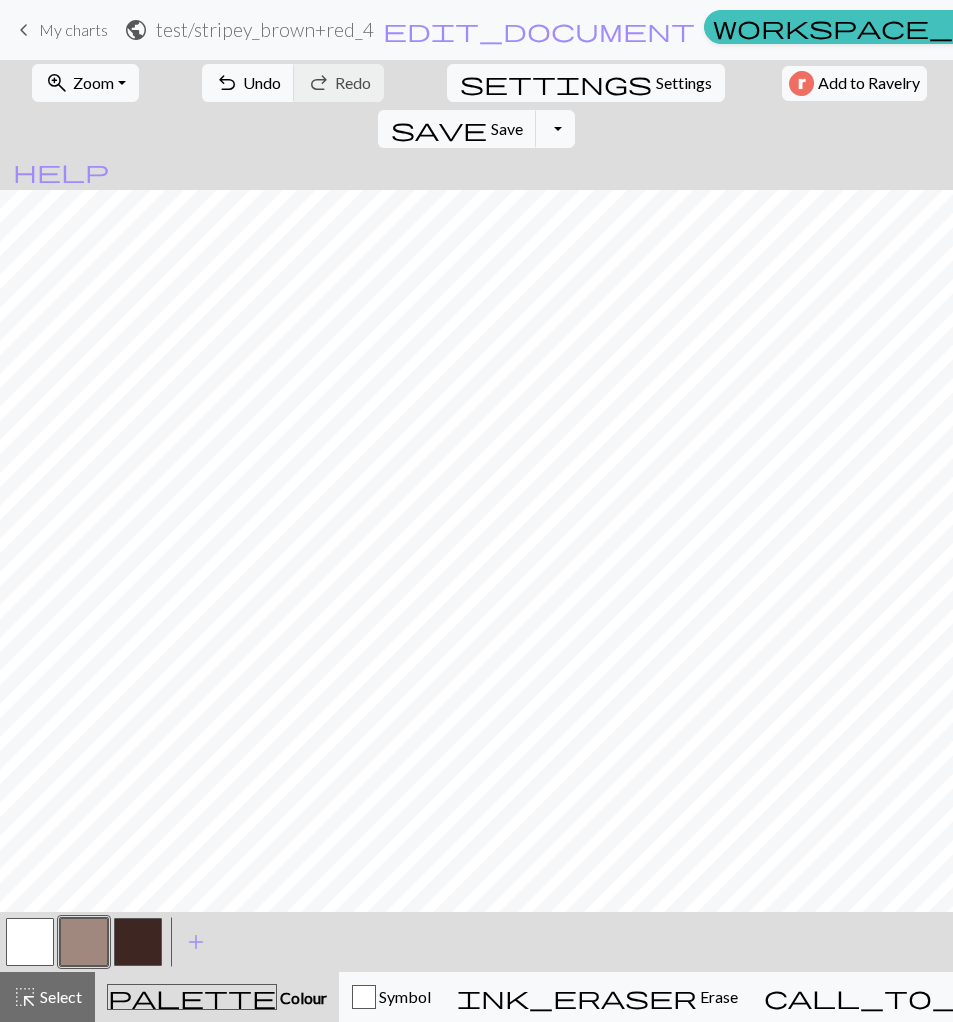 click at bounding box center (138, 942) 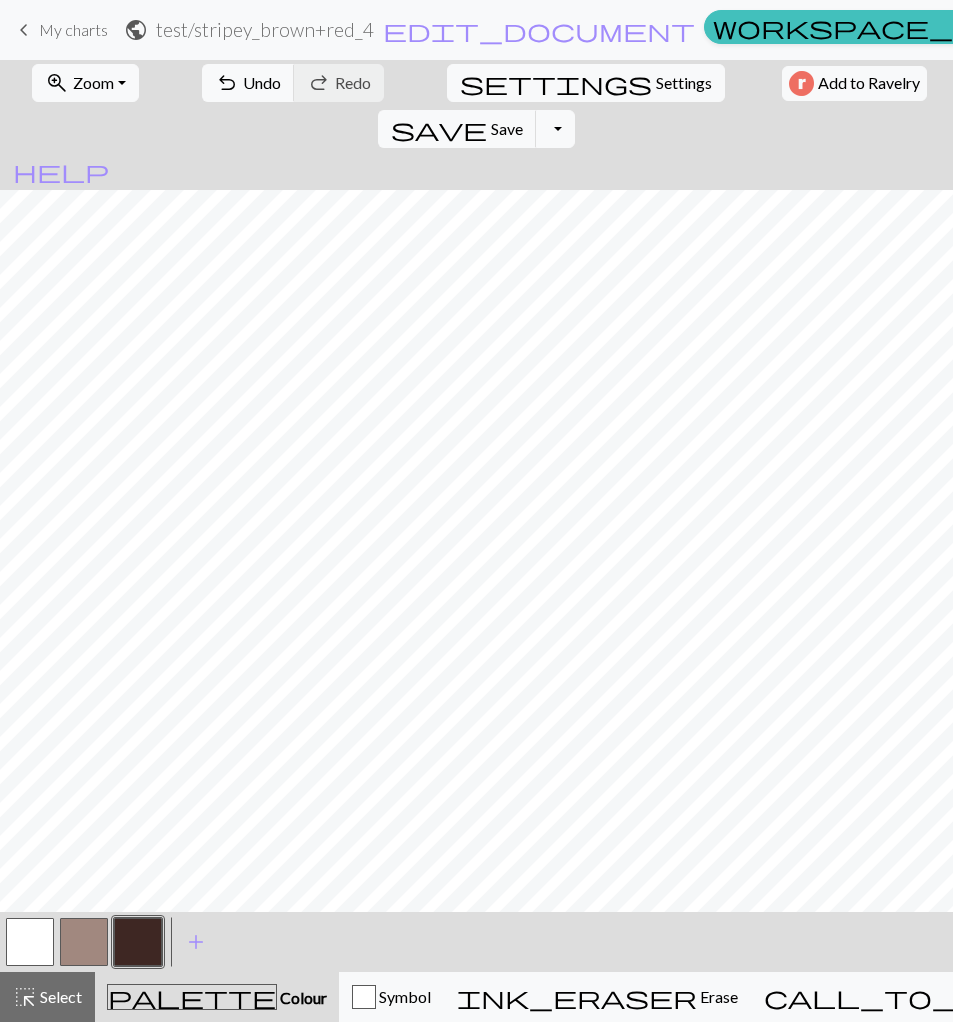click at bounding box center (138, 942) 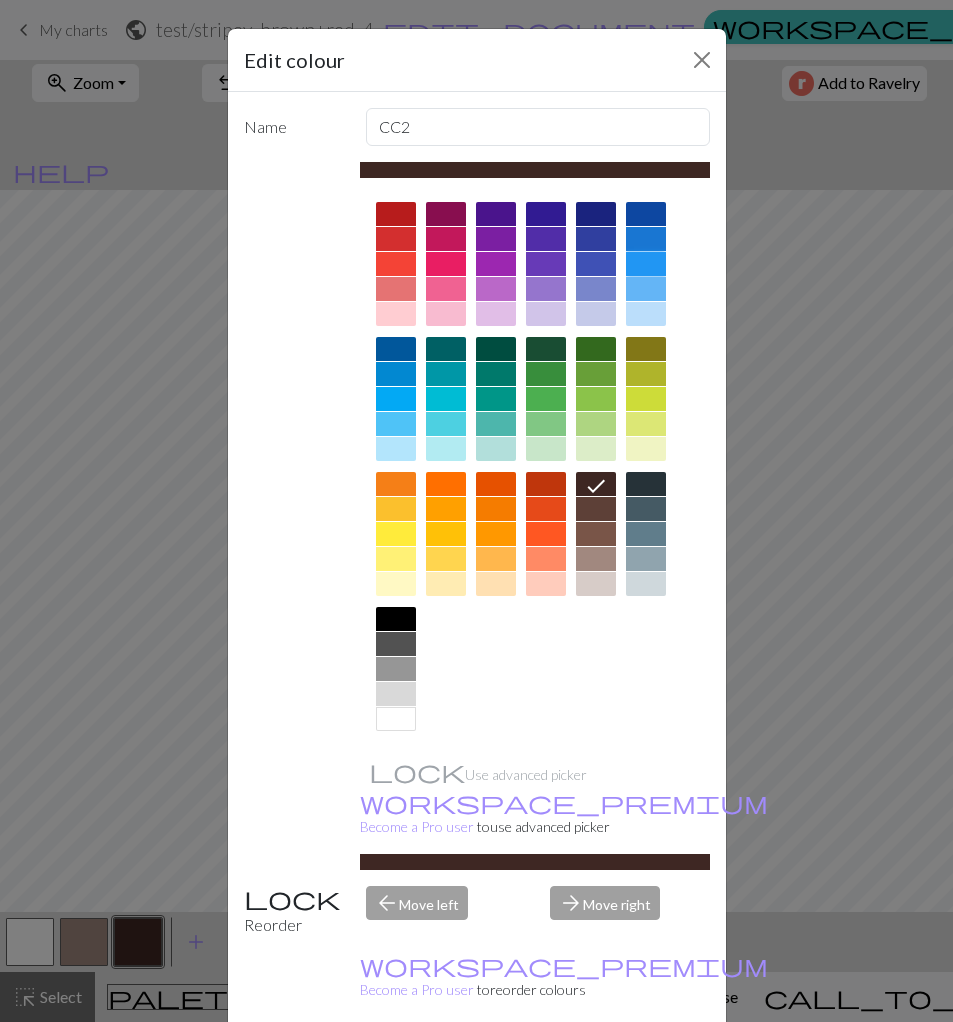click at bounding box center (646, 264) 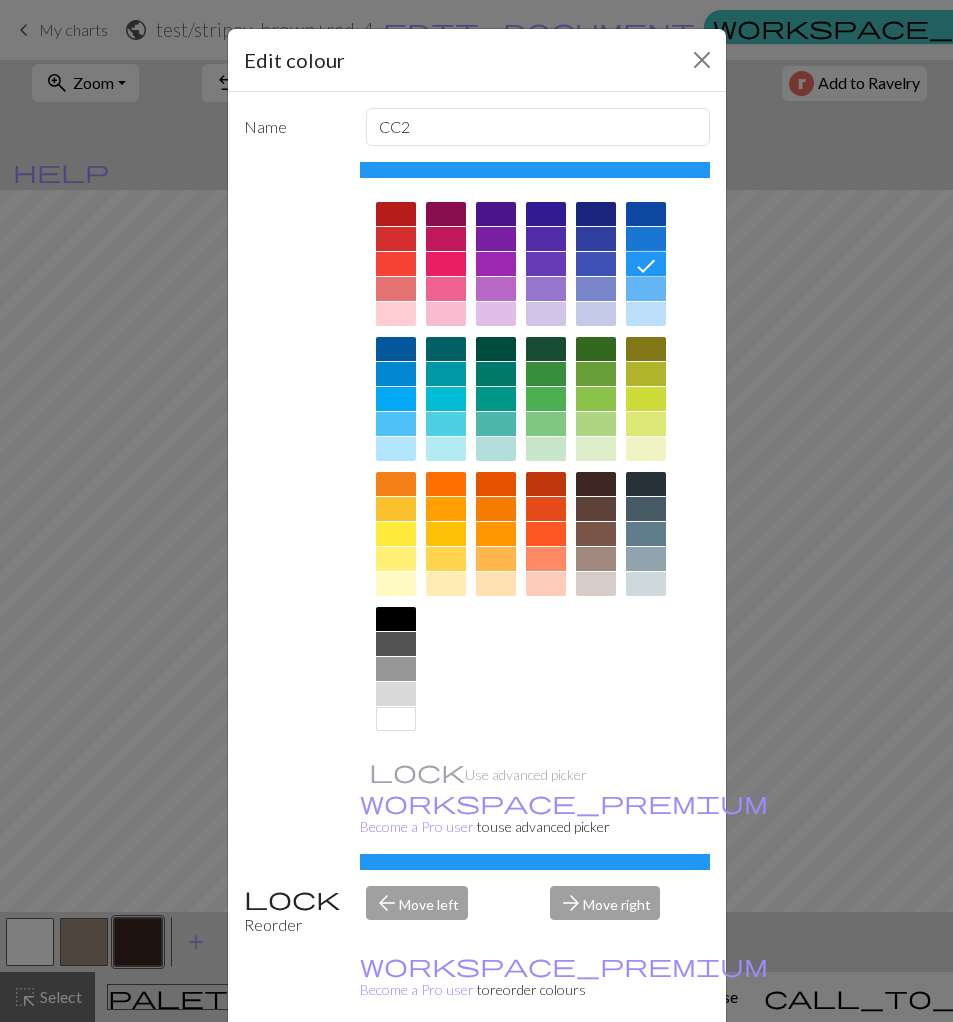 click on "Done" at bounding box center (597, 1069) 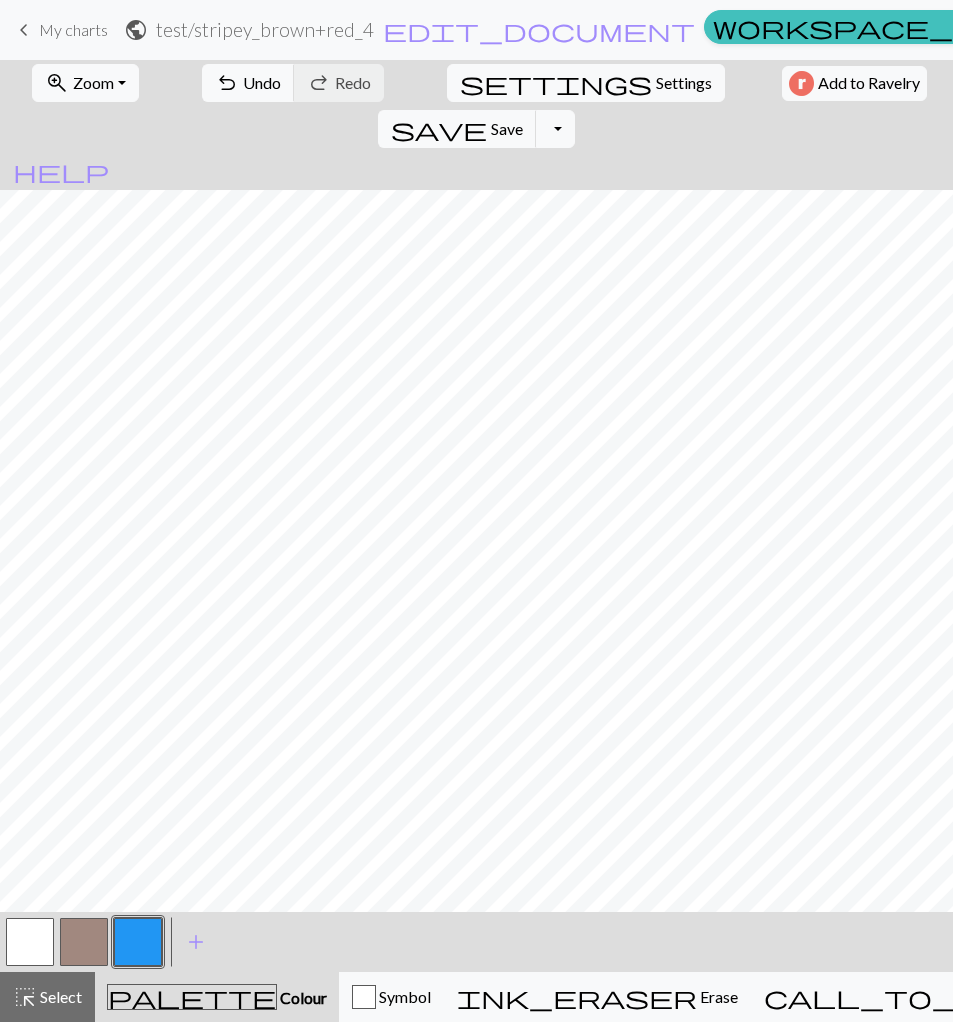 click on "test  /  stripey_brown+red_4" at bounding box center (265, 29) 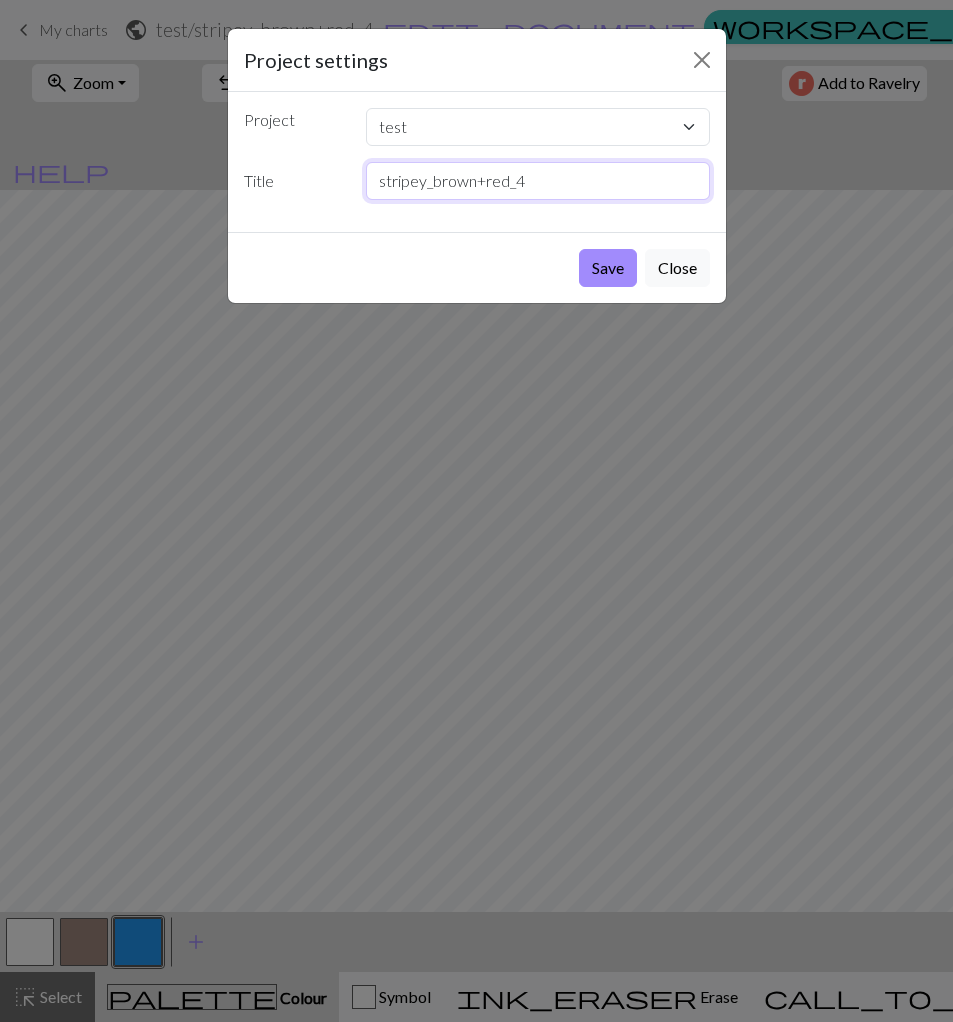 drag, startPoint x: 507, startPoint y: 187, endPoint x: 434, endPoint y: 175, distance: 73.97973 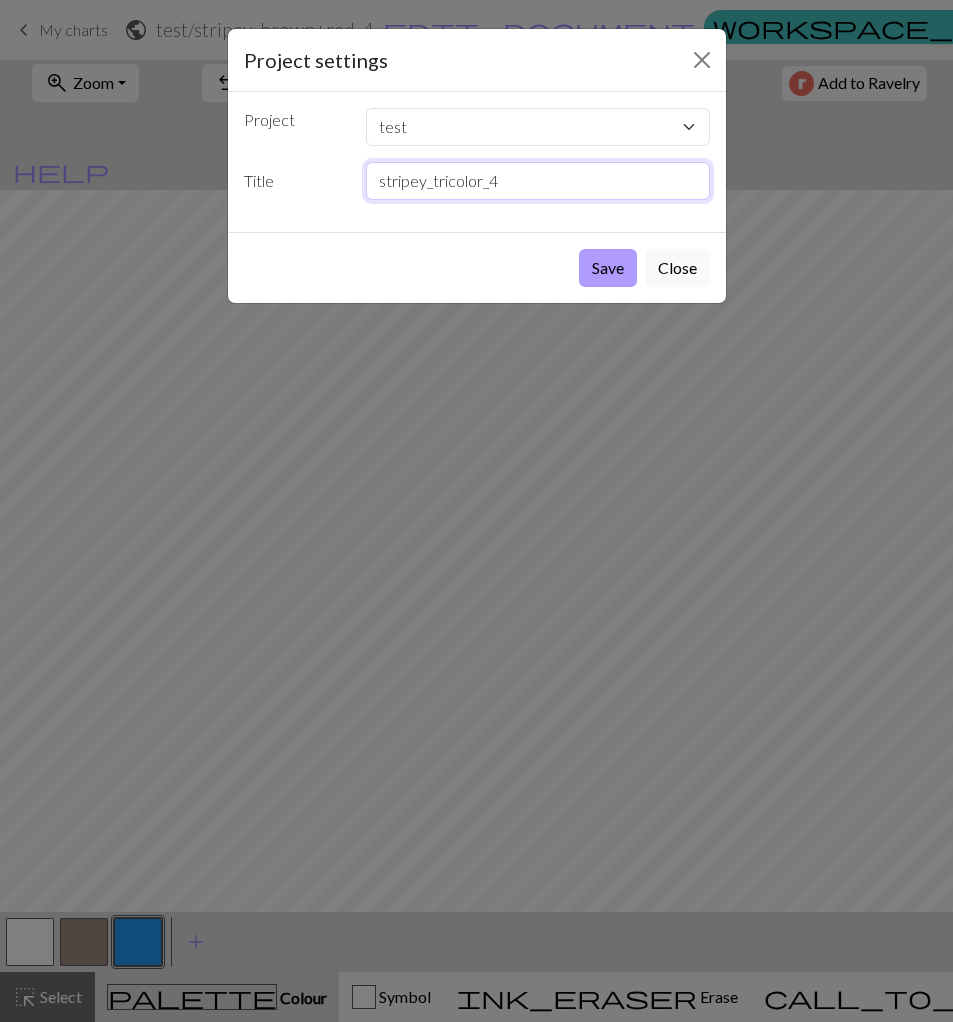 type on "stripey_tricolor_4" 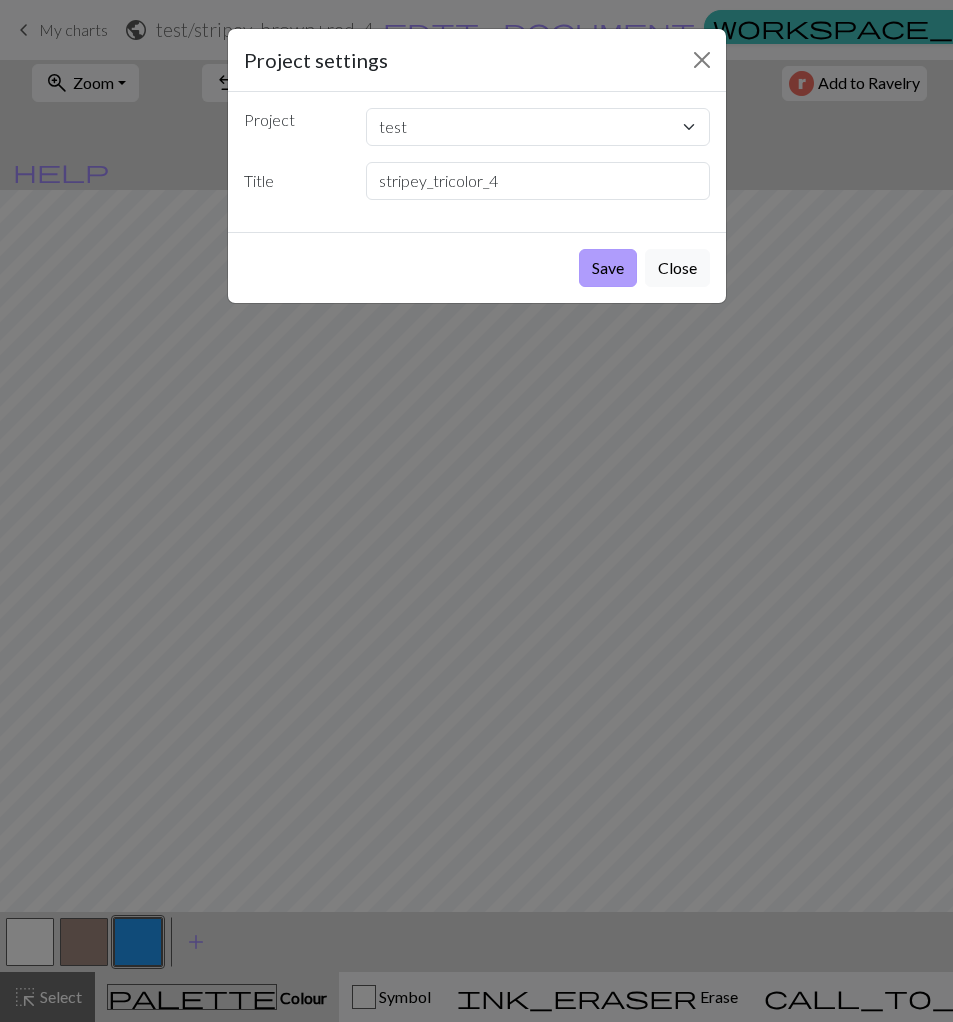 click on "Save" at bounding box center [608, 268] 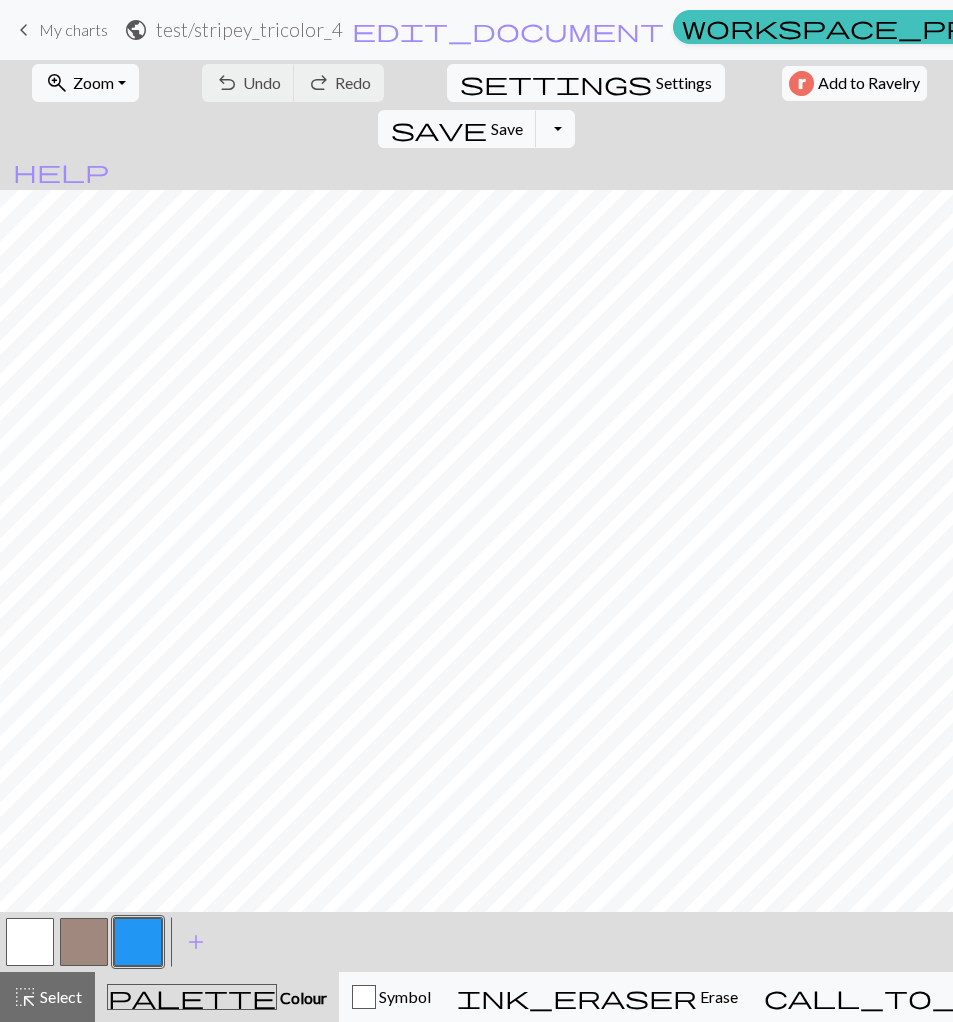 click on "keyboard_arrow_left" at bounding box center [24, 30] 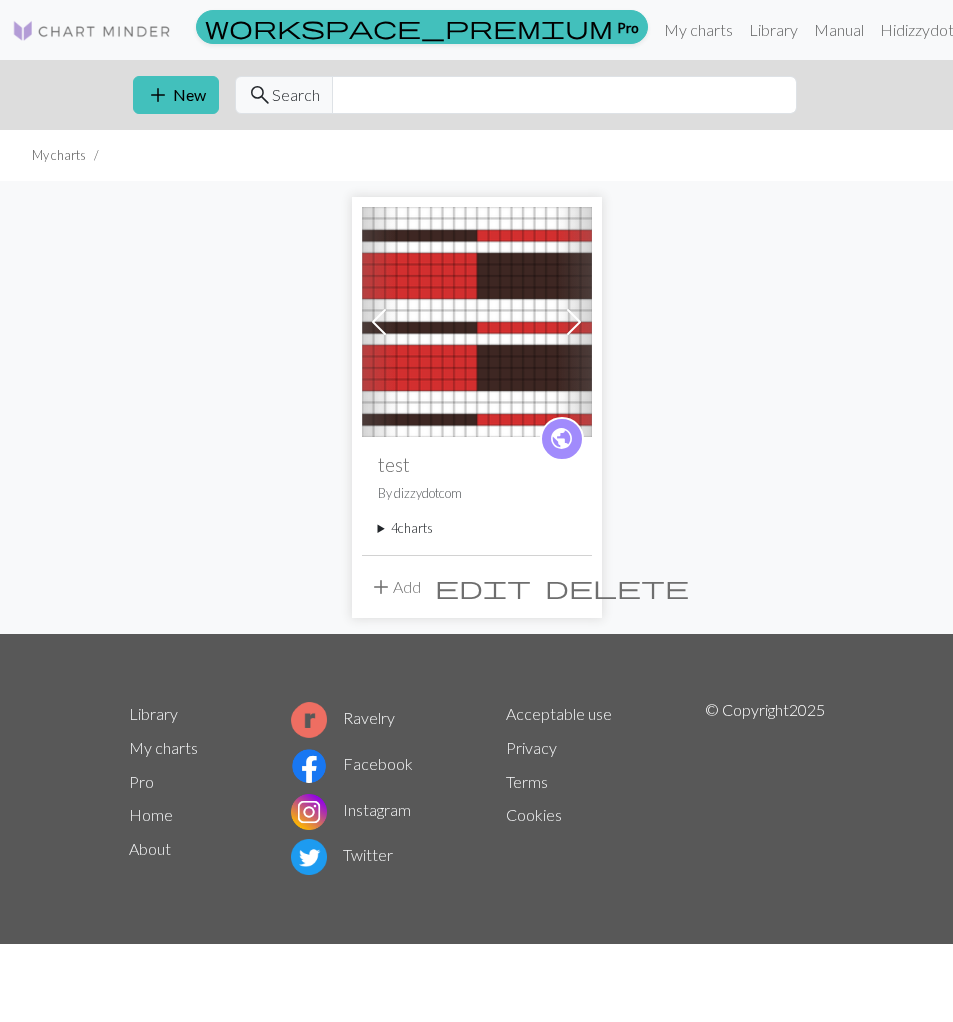 click at bounding box center [477, 322] 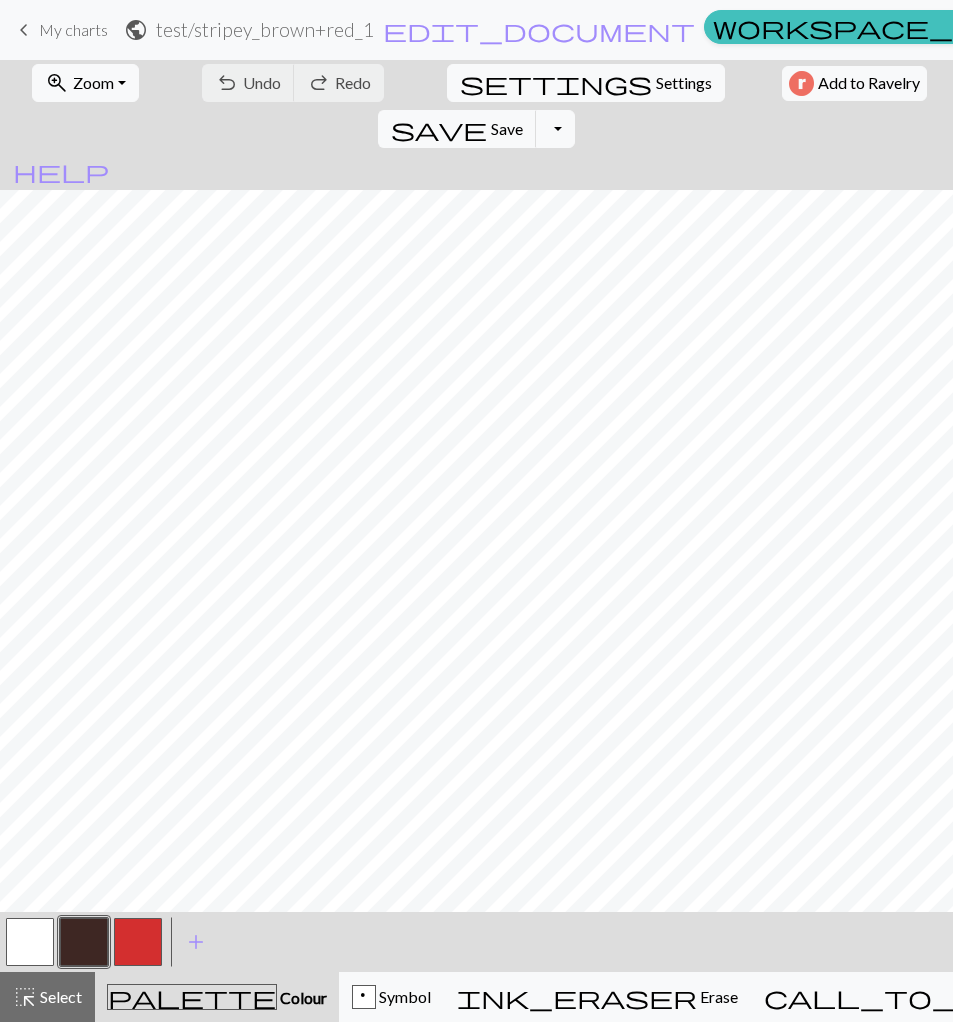click at bounding box center [84, 942] 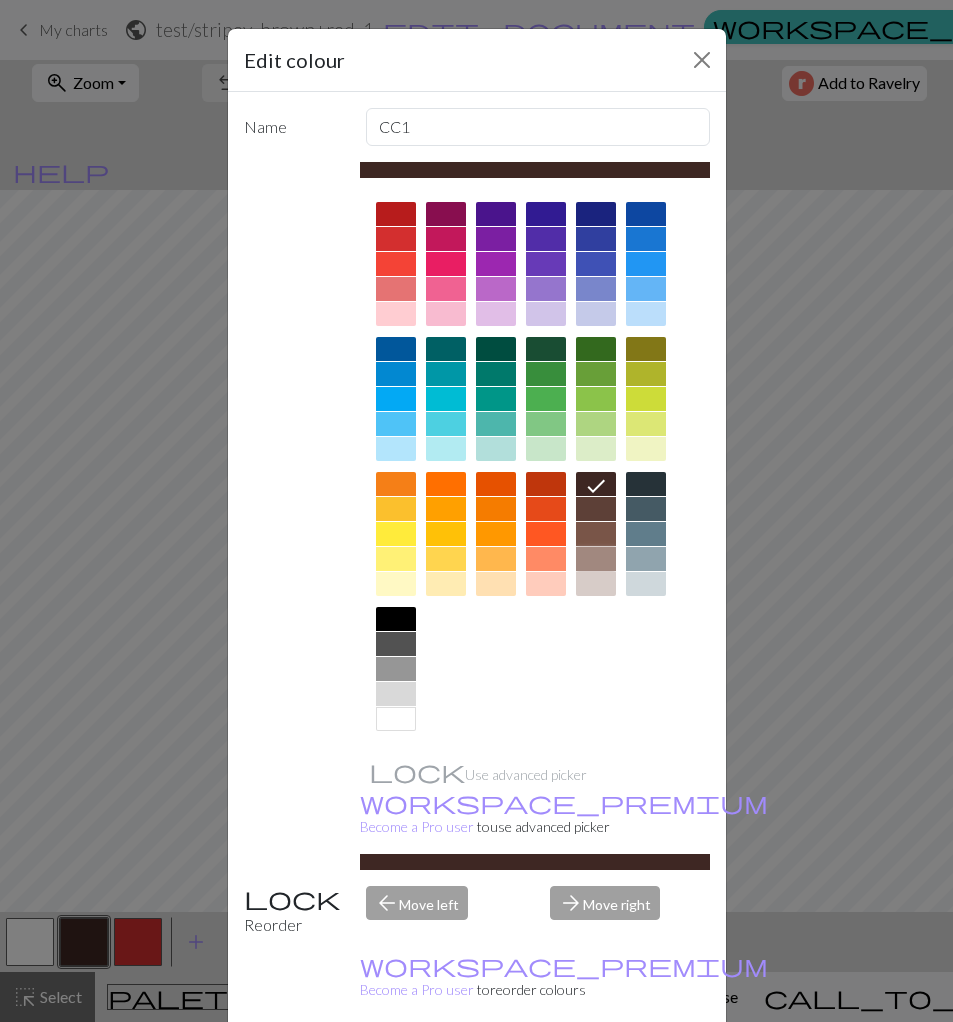 click at bounding box center (596, 559) 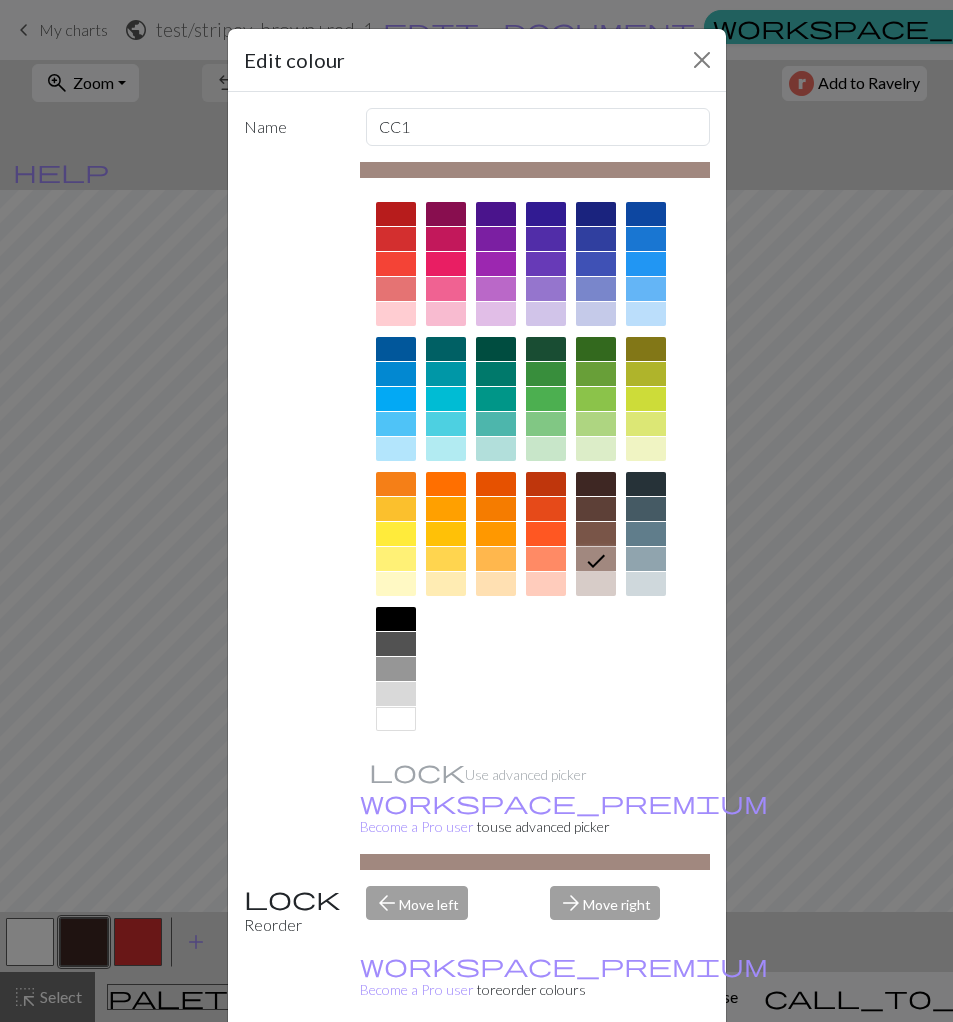 click at bounding box center [596, 584] 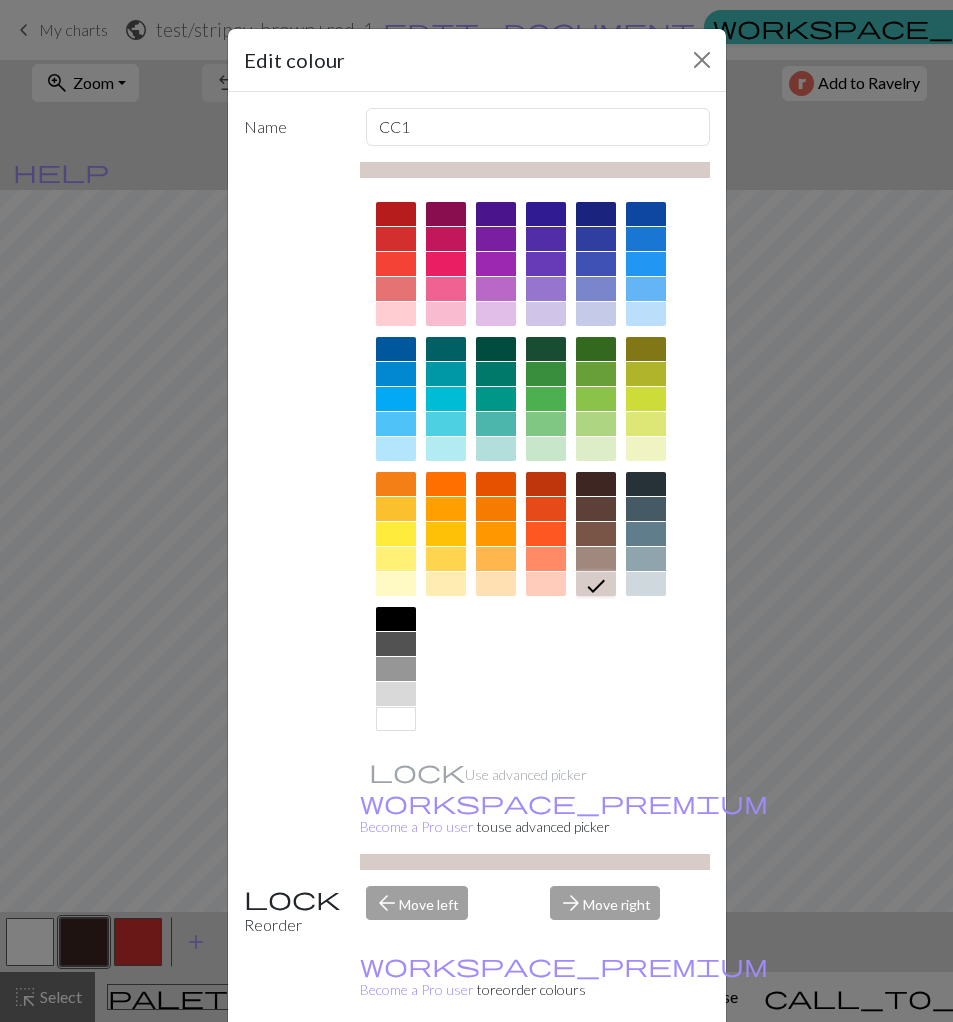click at bounding box center [596, 559] 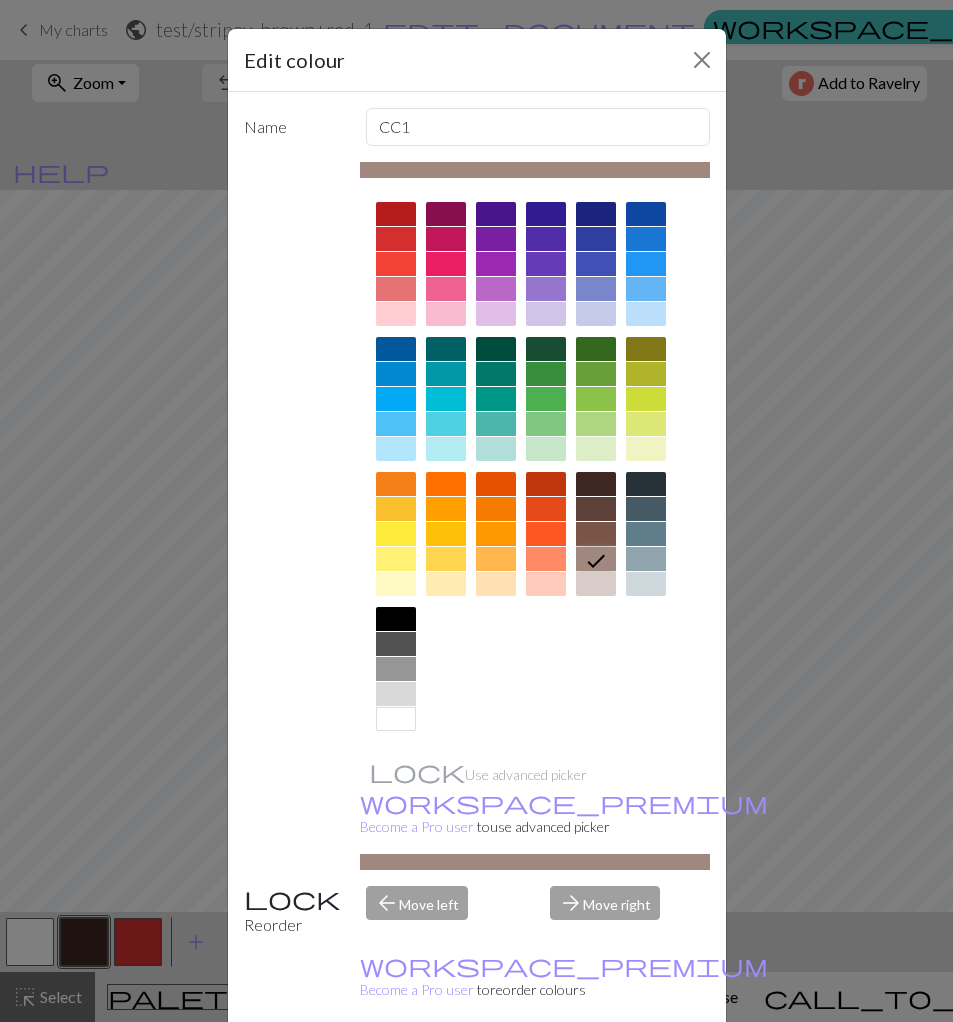 click at bounding box center [596, 584] 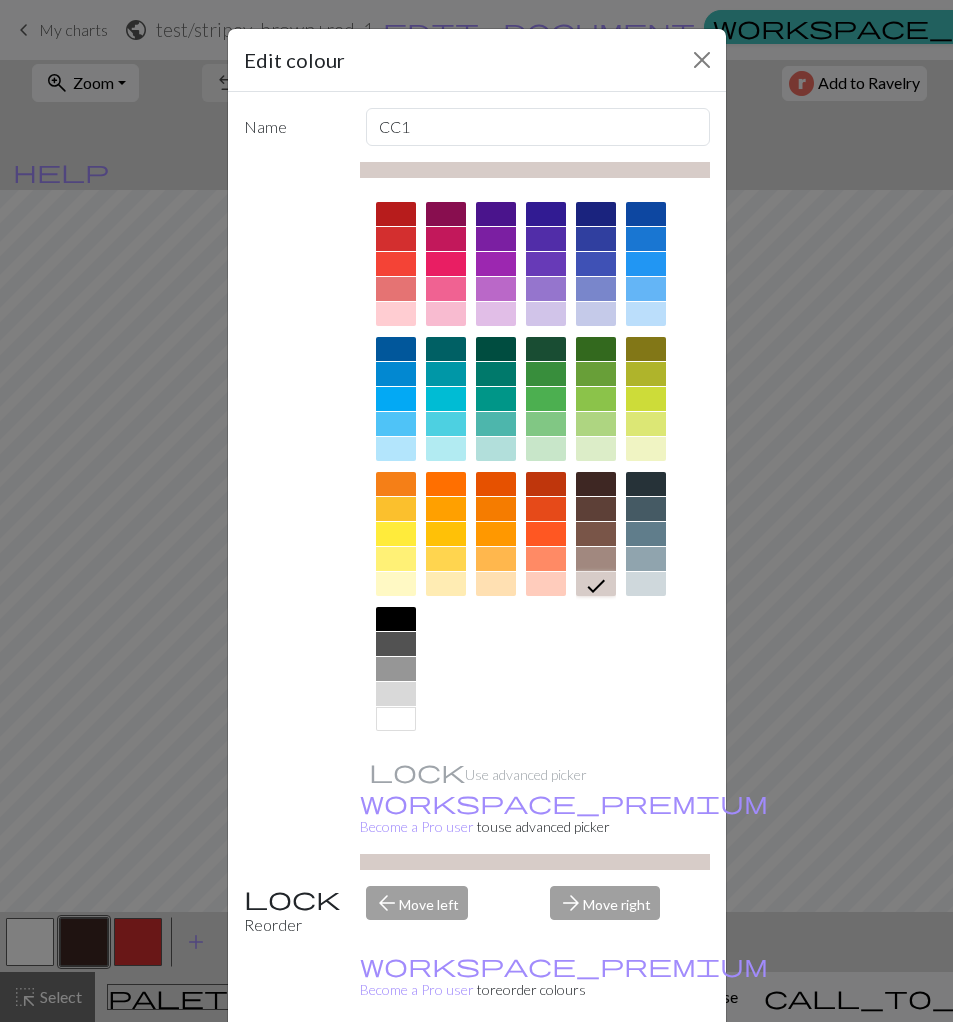 click on "Done" at bounding box center [597, 1069] 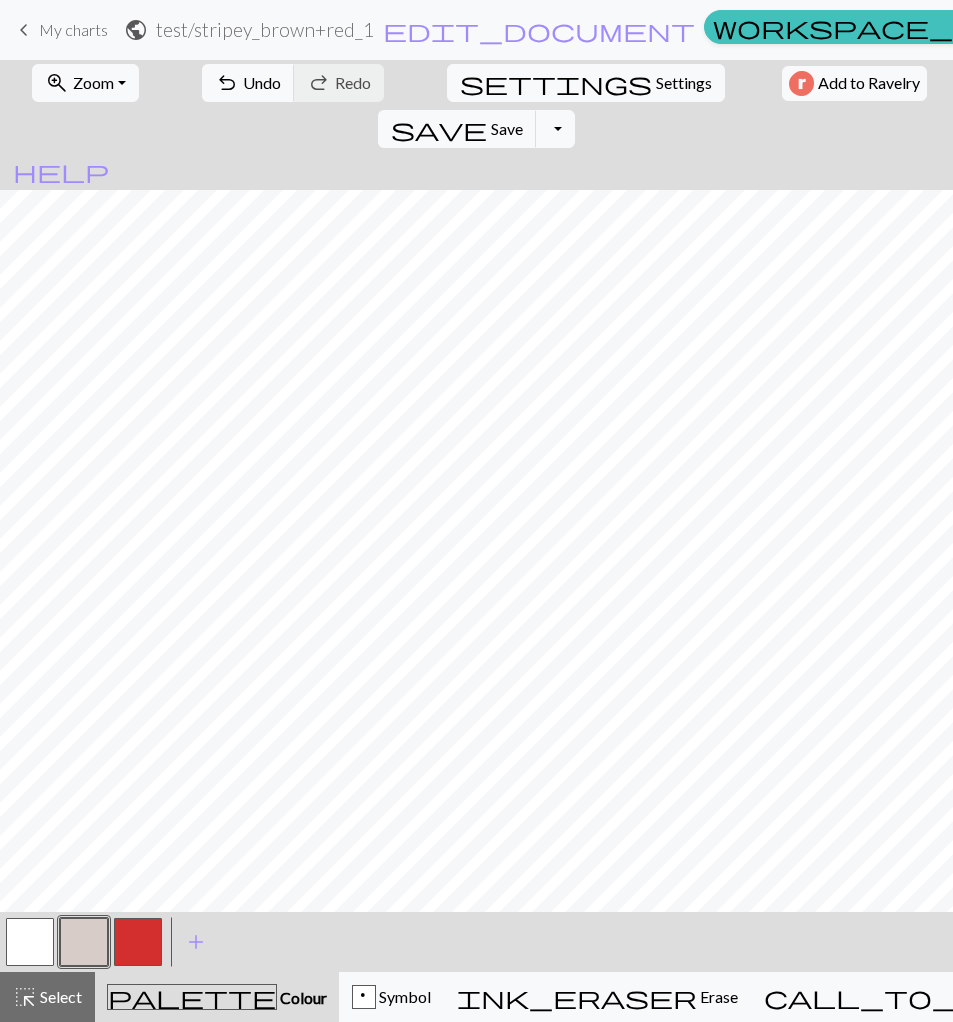 click at bounding box center (138, 942) 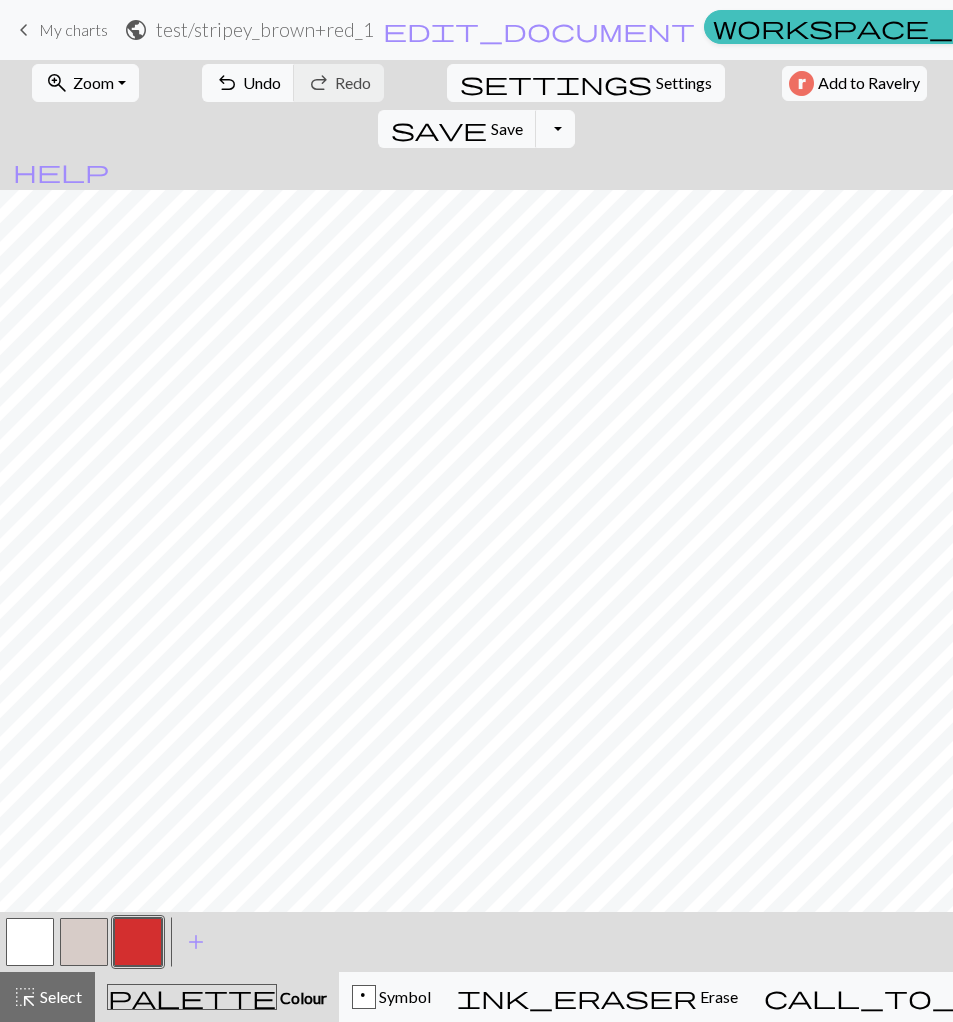 click at bounding box center (138, 942) 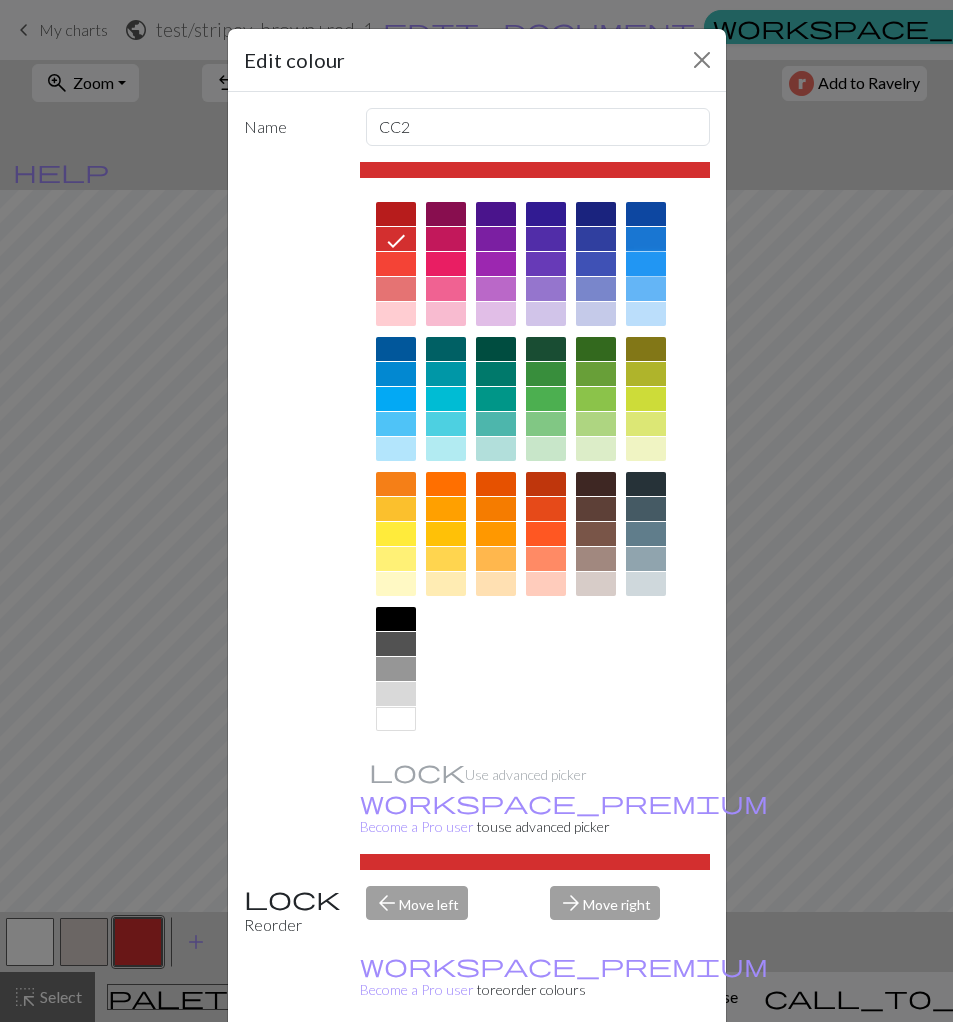 click at bounding box center (646, 264) 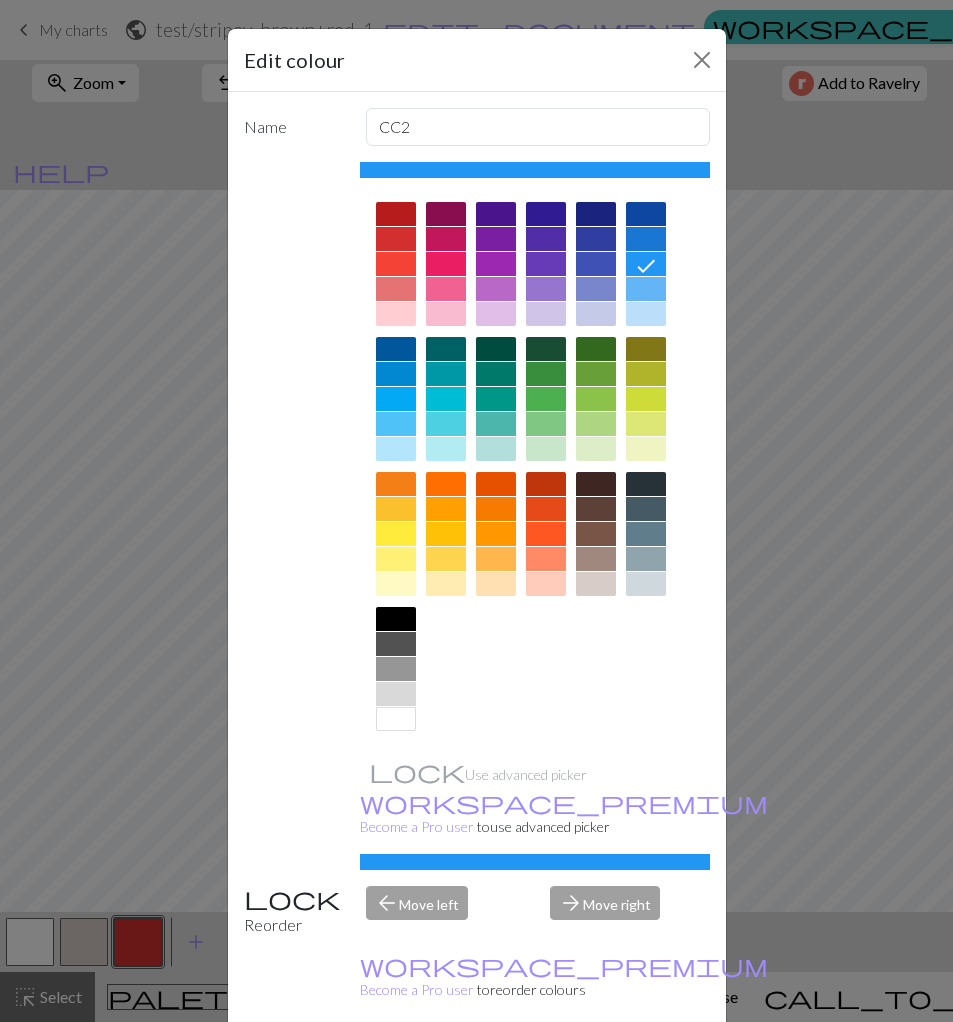 click on "Done" at bounding box center [597, 1069] 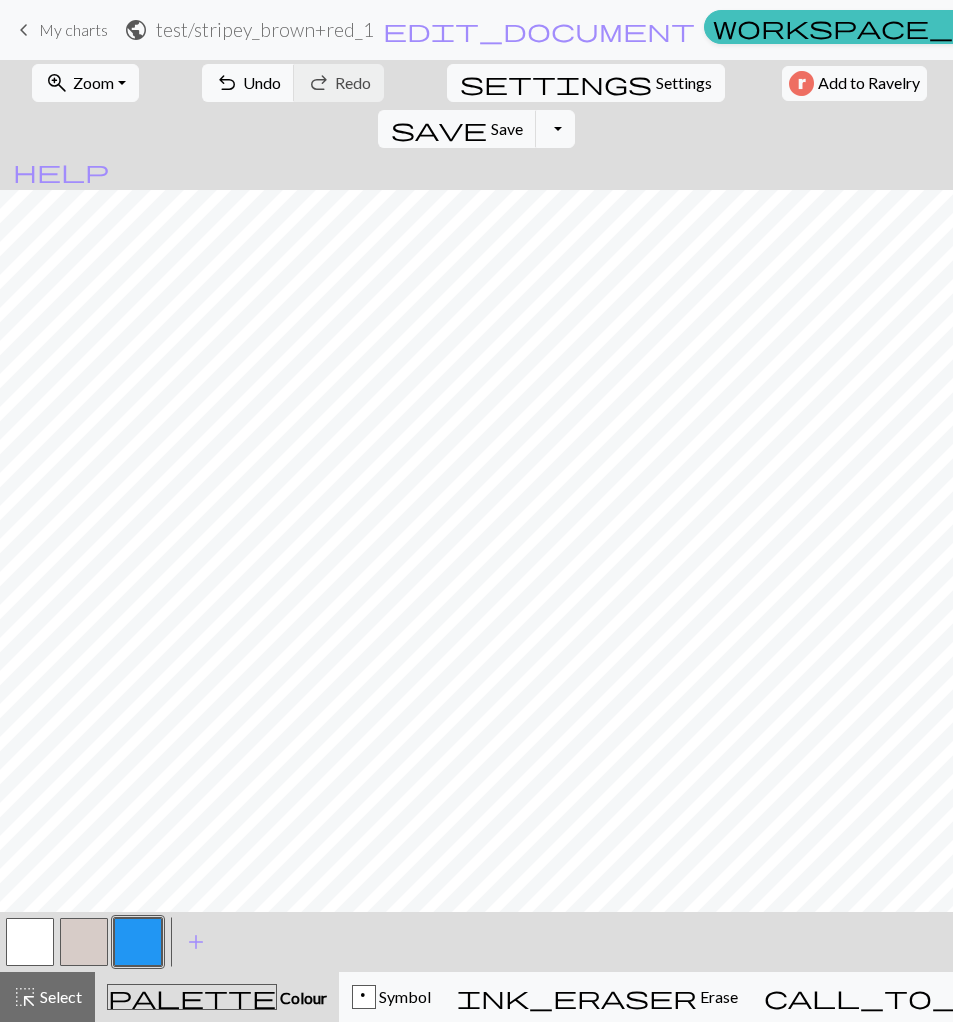 click at bounding box center [84, 942] 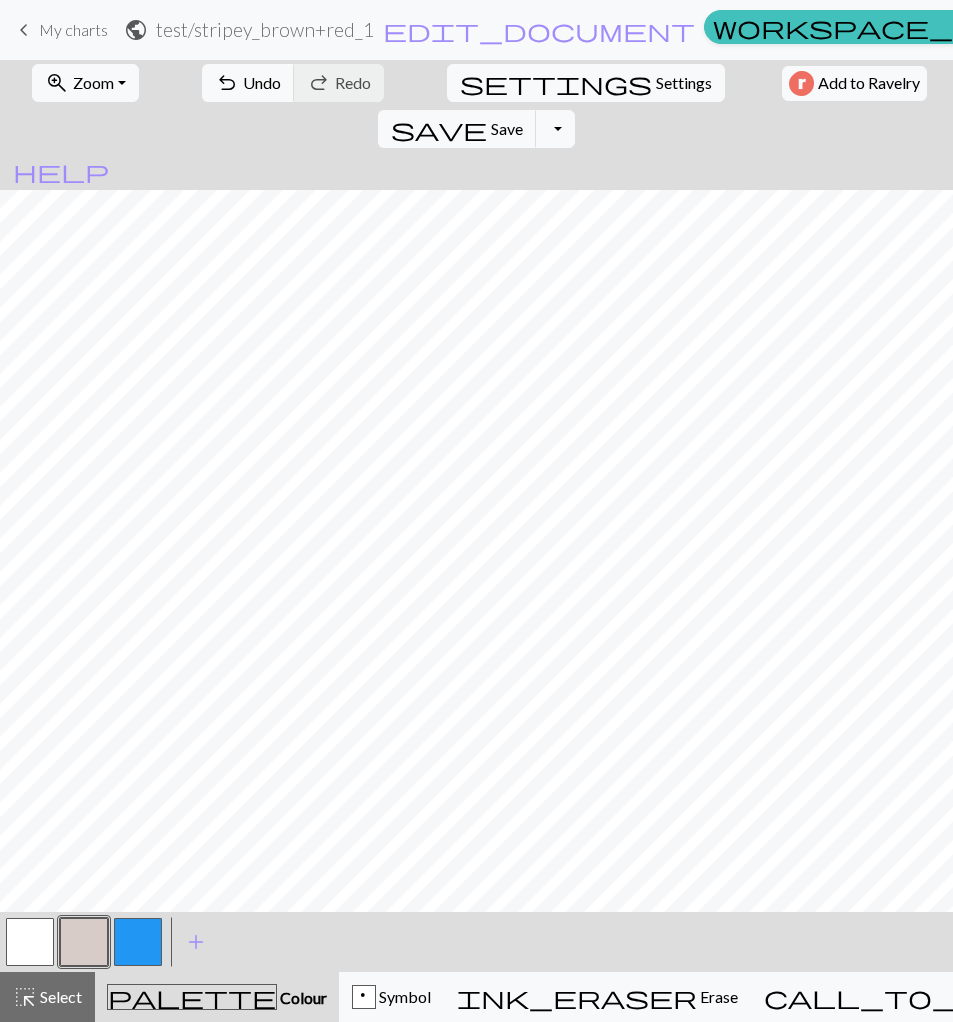 click at bounding box center (84, 942) 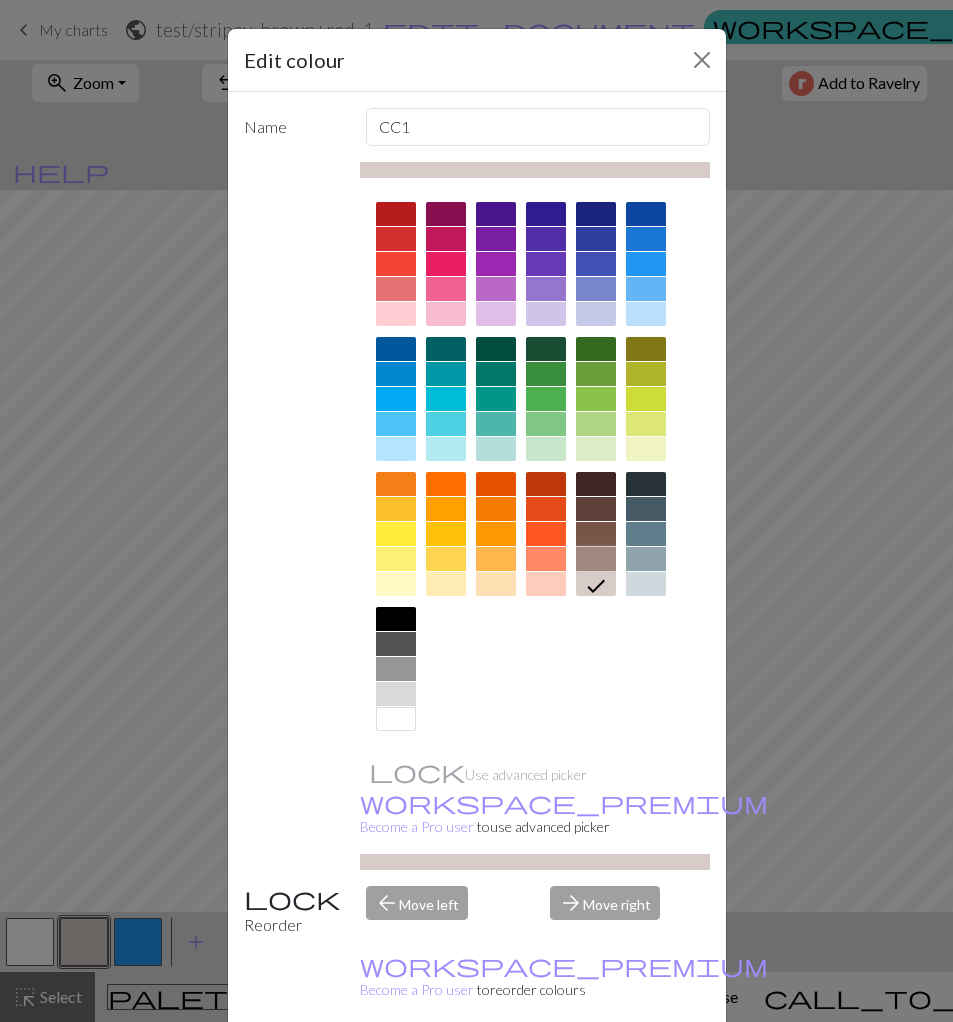 click at bounding box center (596, 559) 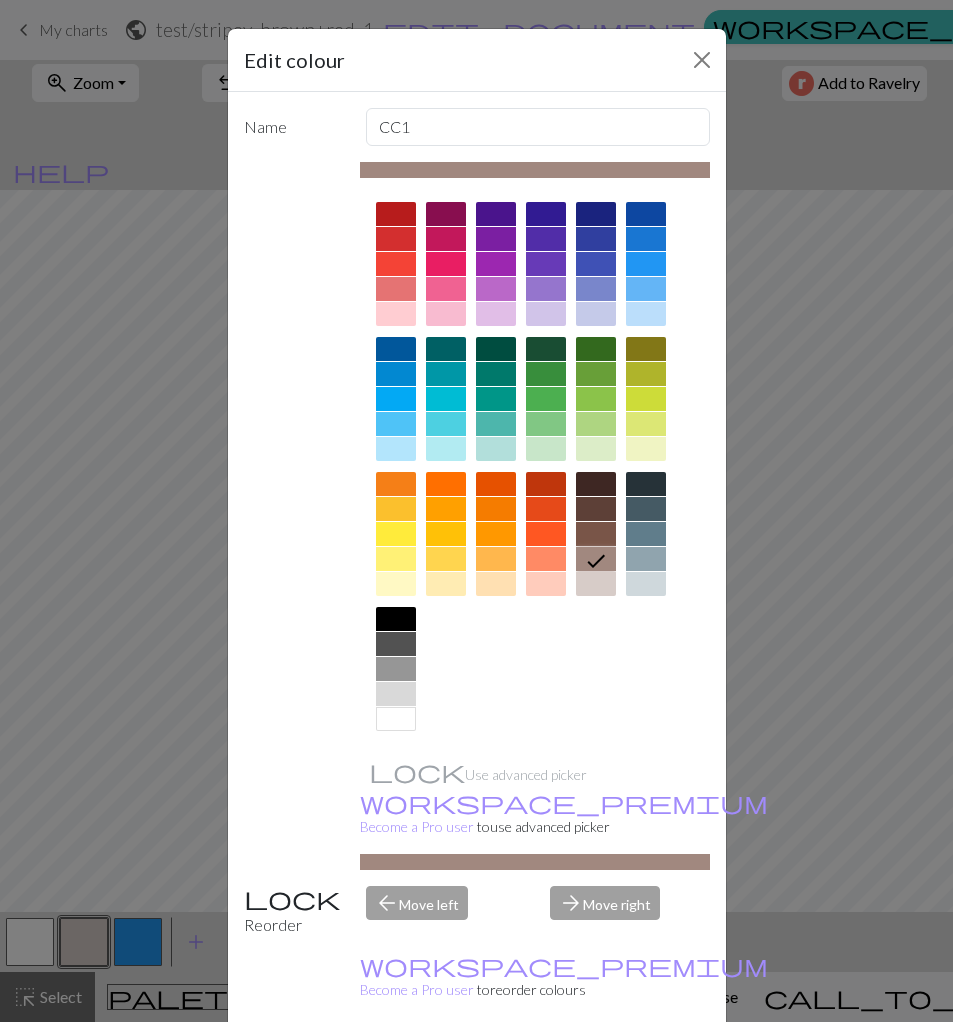 click on "Done" at bounding box center [597, 1069] 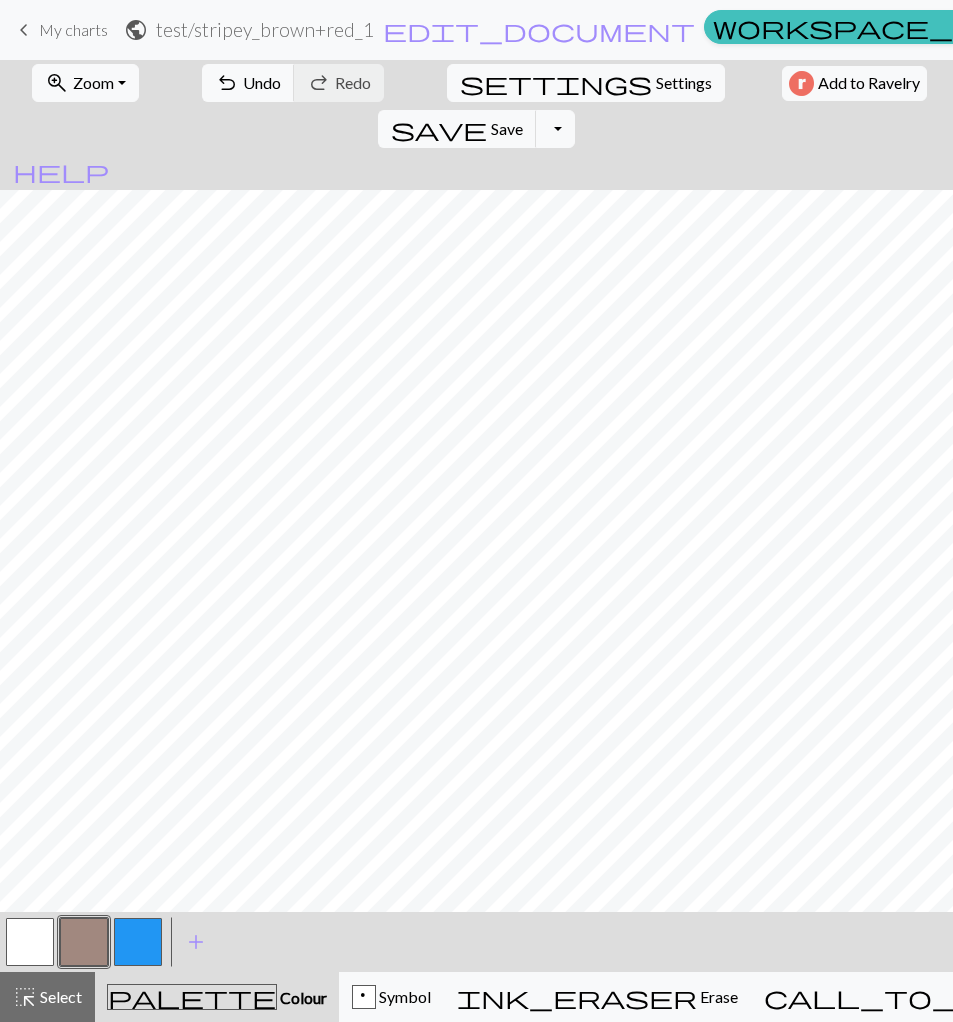 click at bounding box center [138, 942] 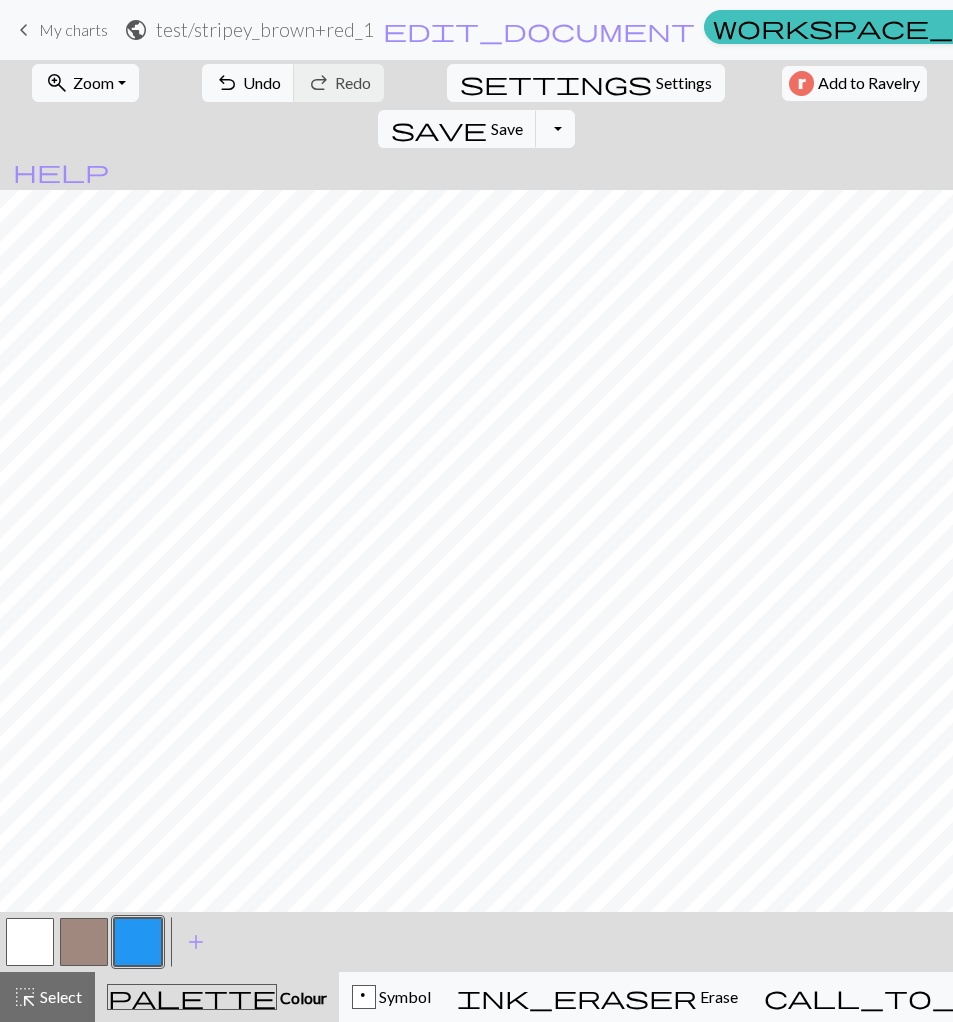 click at bounding box center [138, 942] 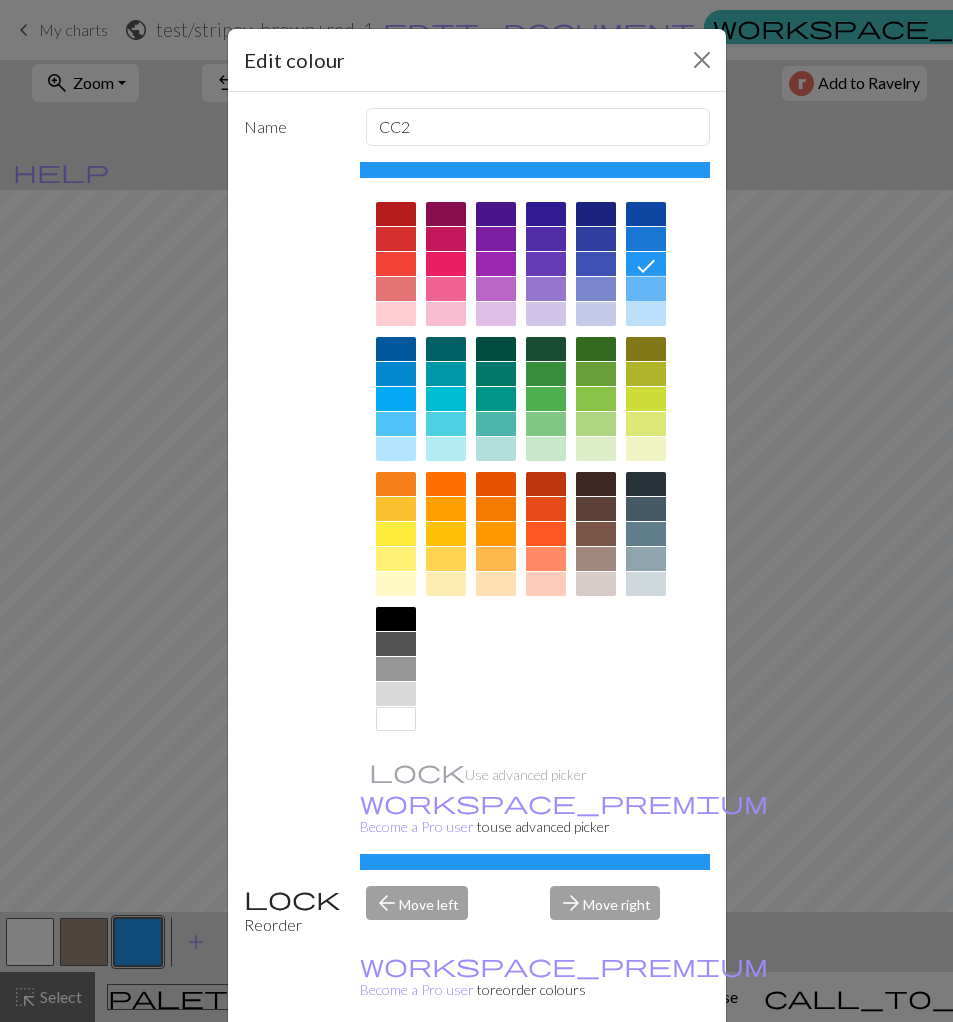 click at bounding box center [646, 289] 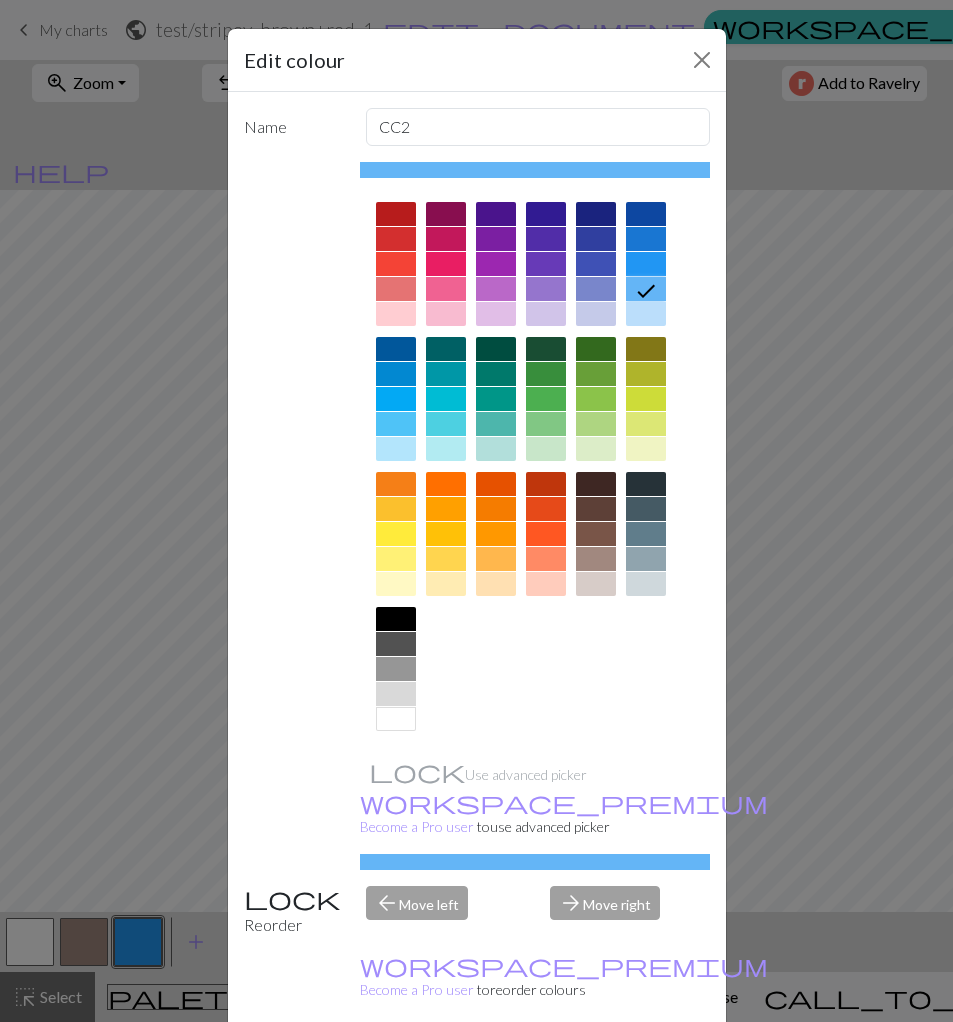 click at bounding box center [646, 239] 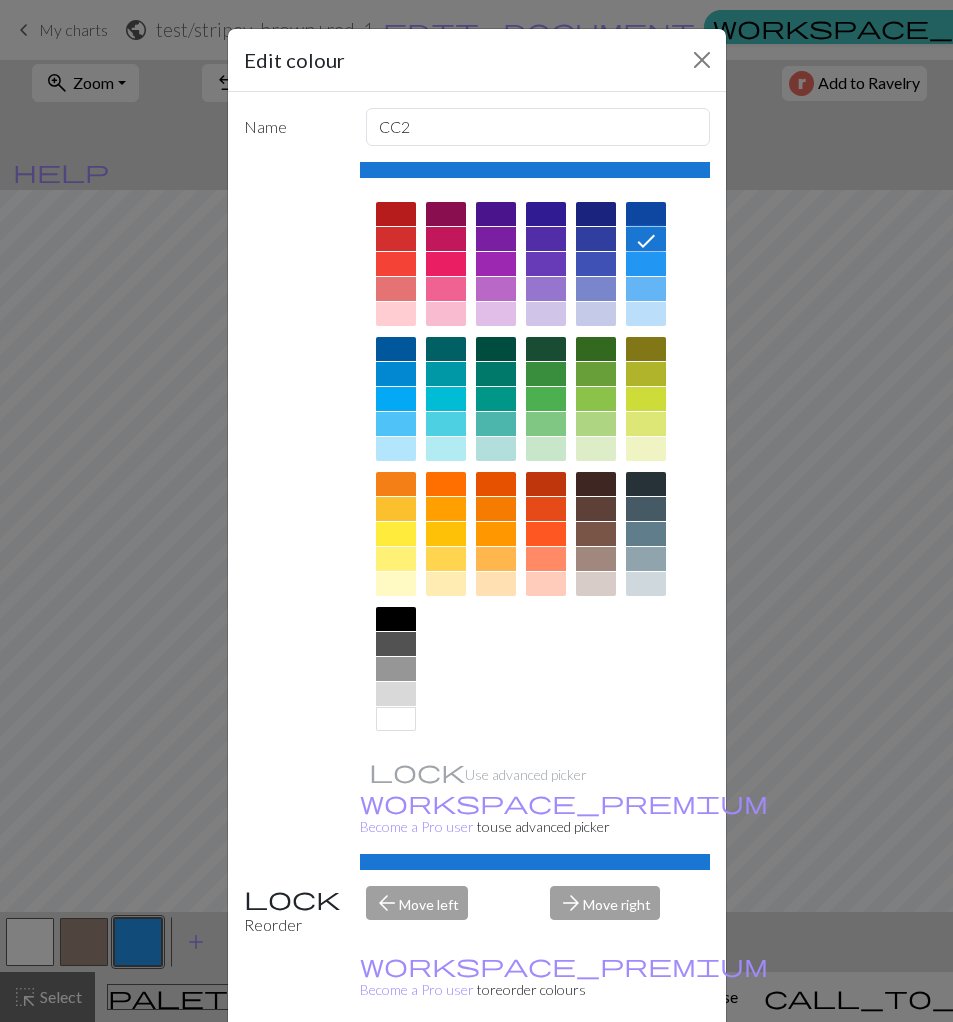 click on "Done" at bounding box center [597, 1069] 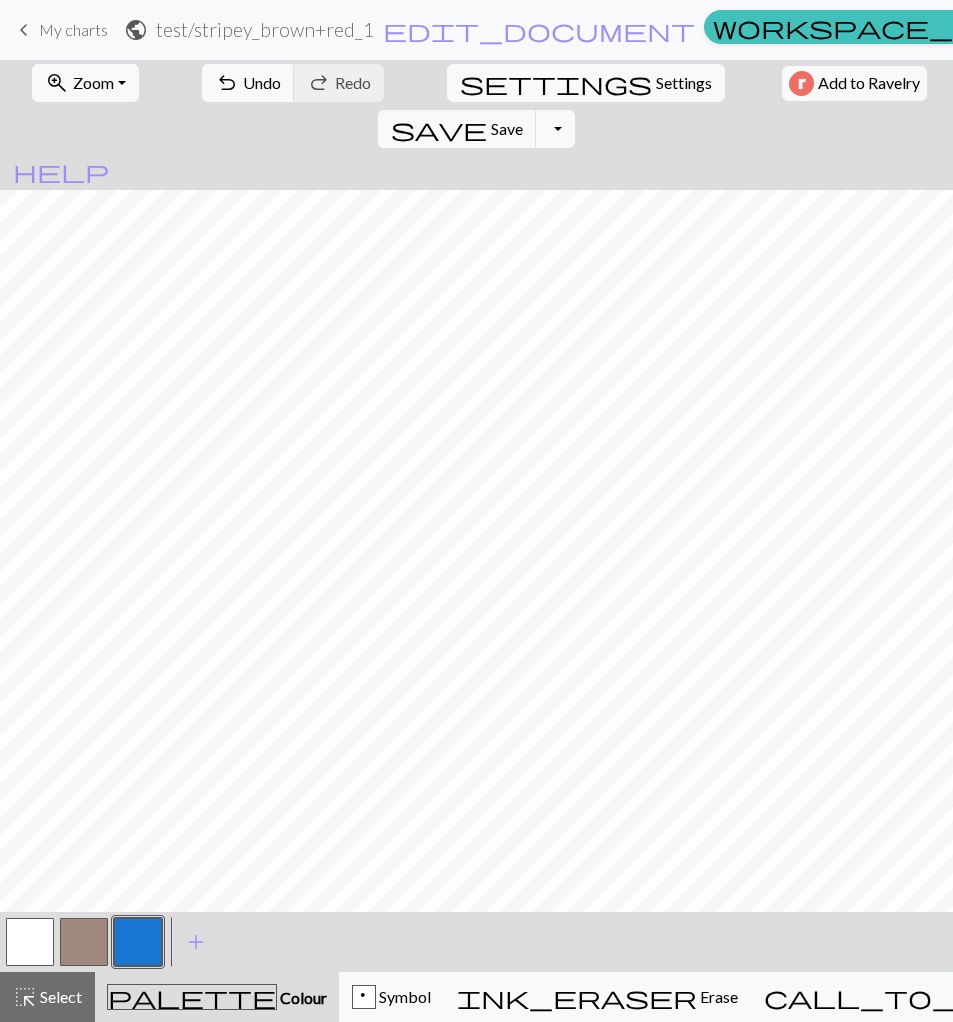 click at bounding box center (138, 942) 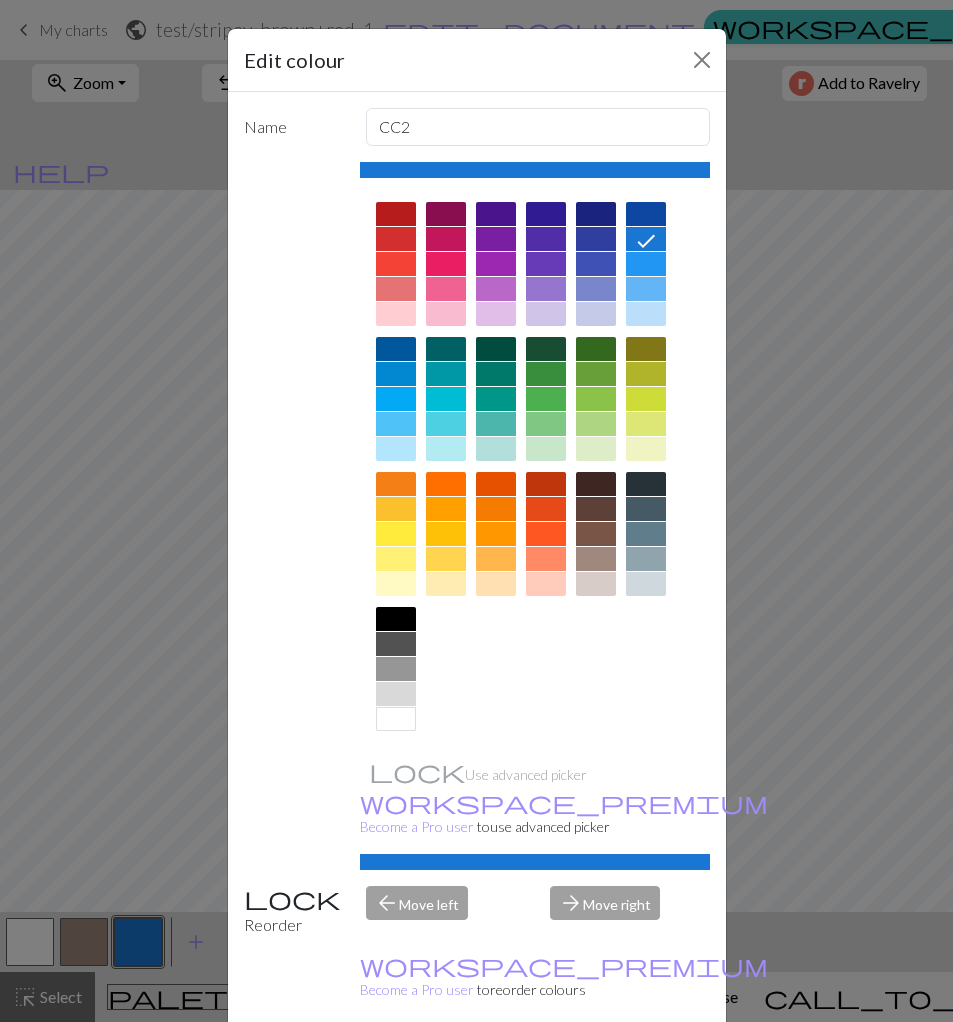 click at bounding box center [546, 449] 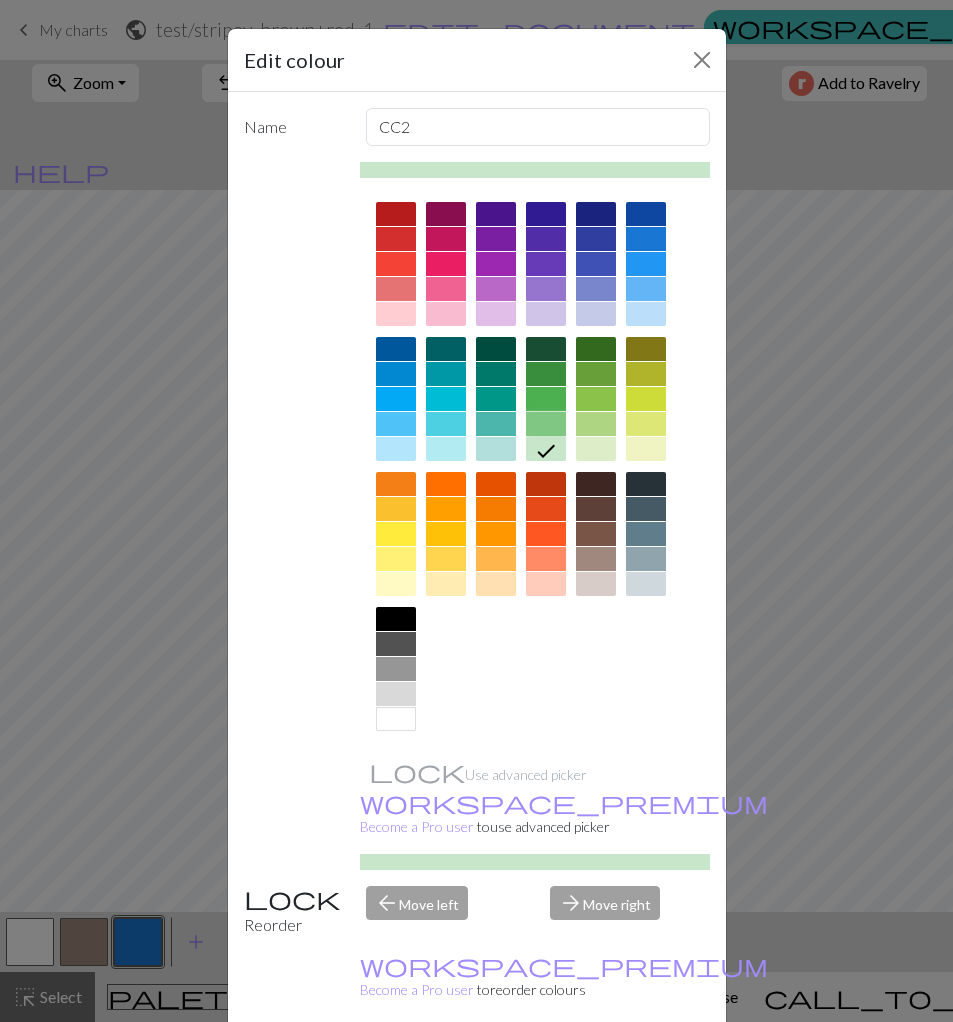 click at bounding box center (546, 424) 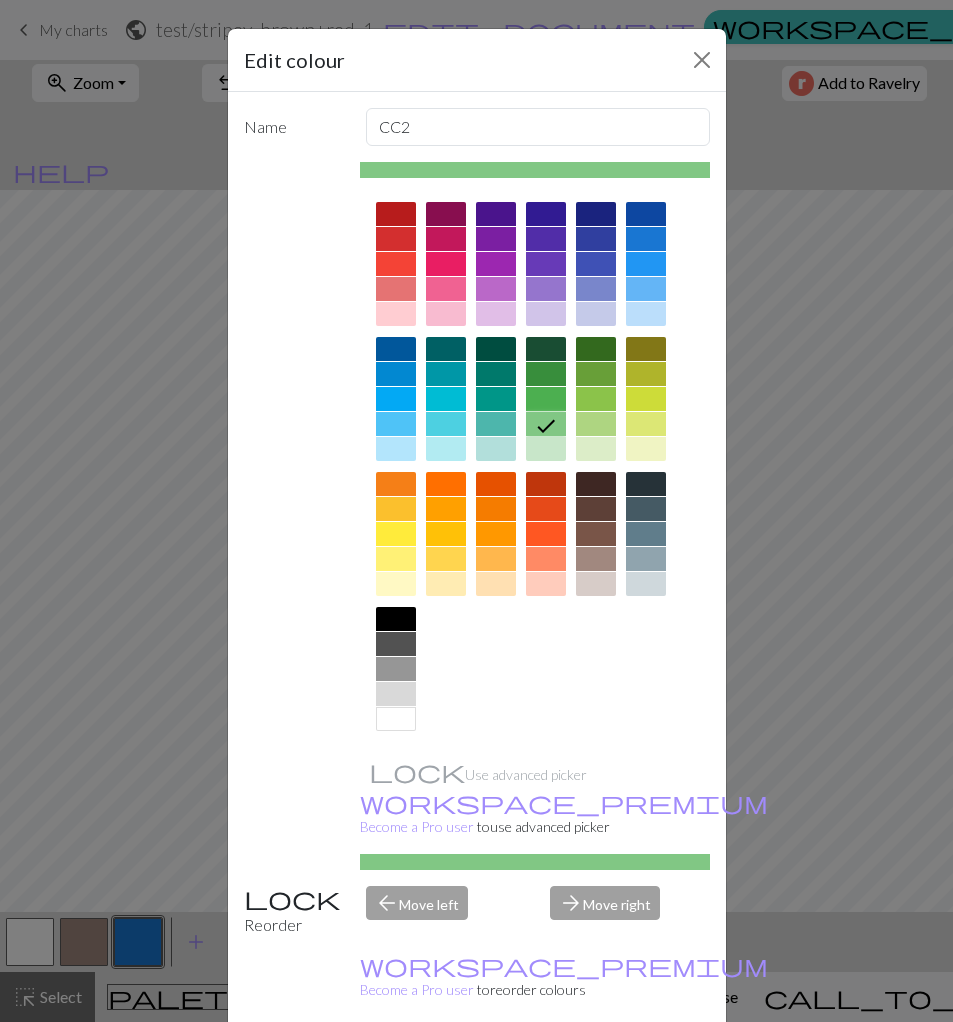 click at bounding box center [596, 449] 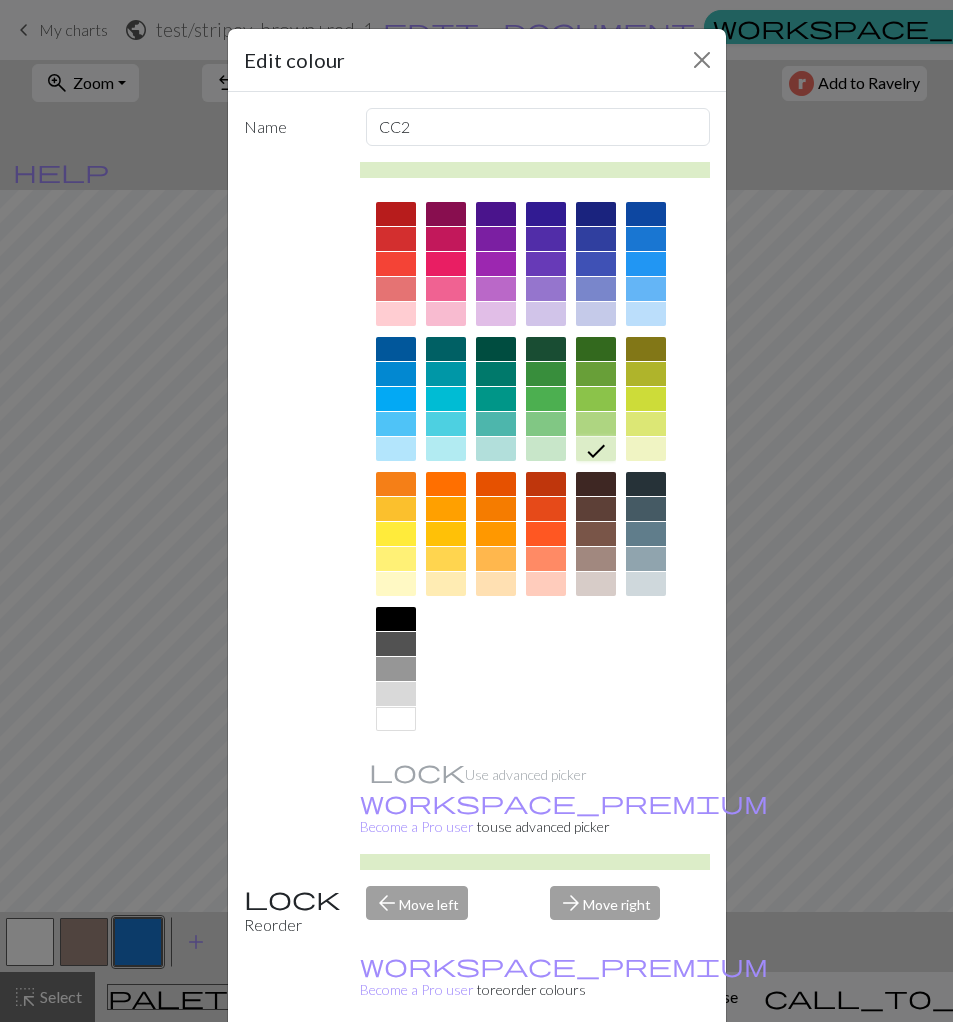 click at bounding box center [546, 449] 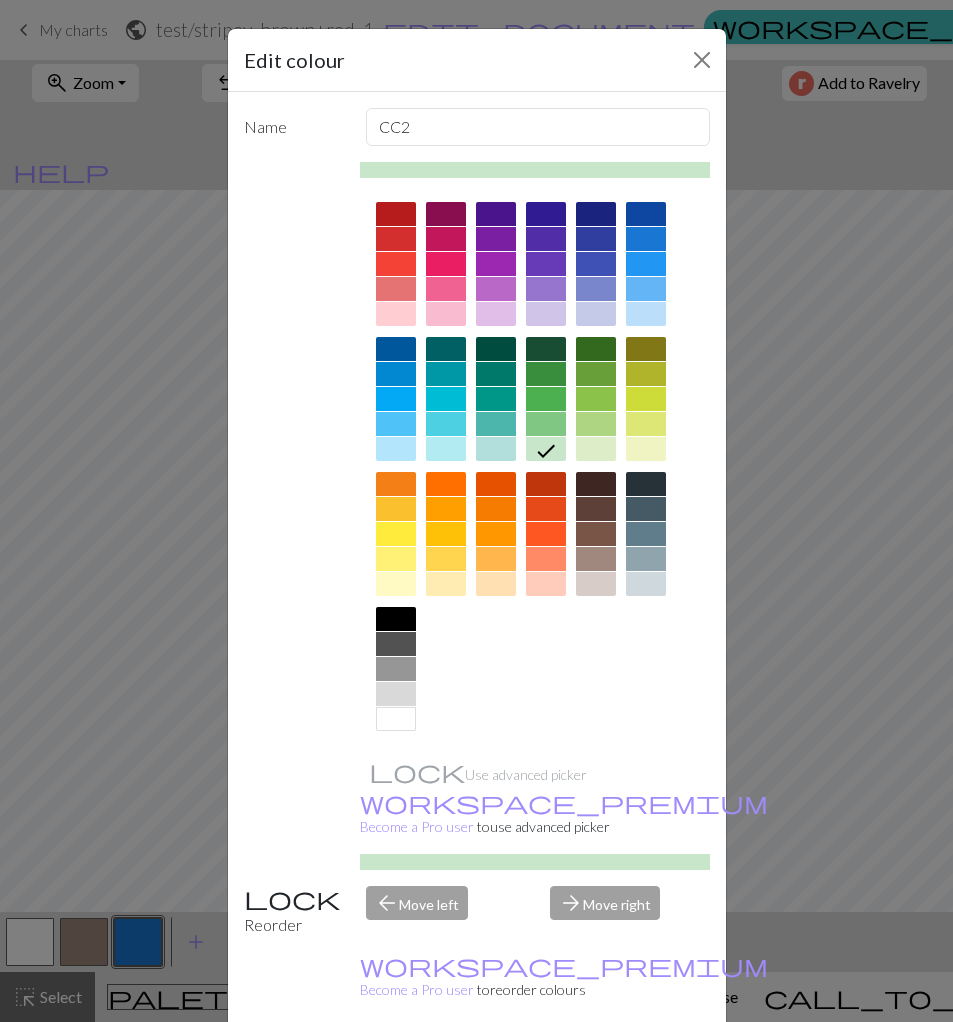 click on "Done" at bounding box center (597, 1069) 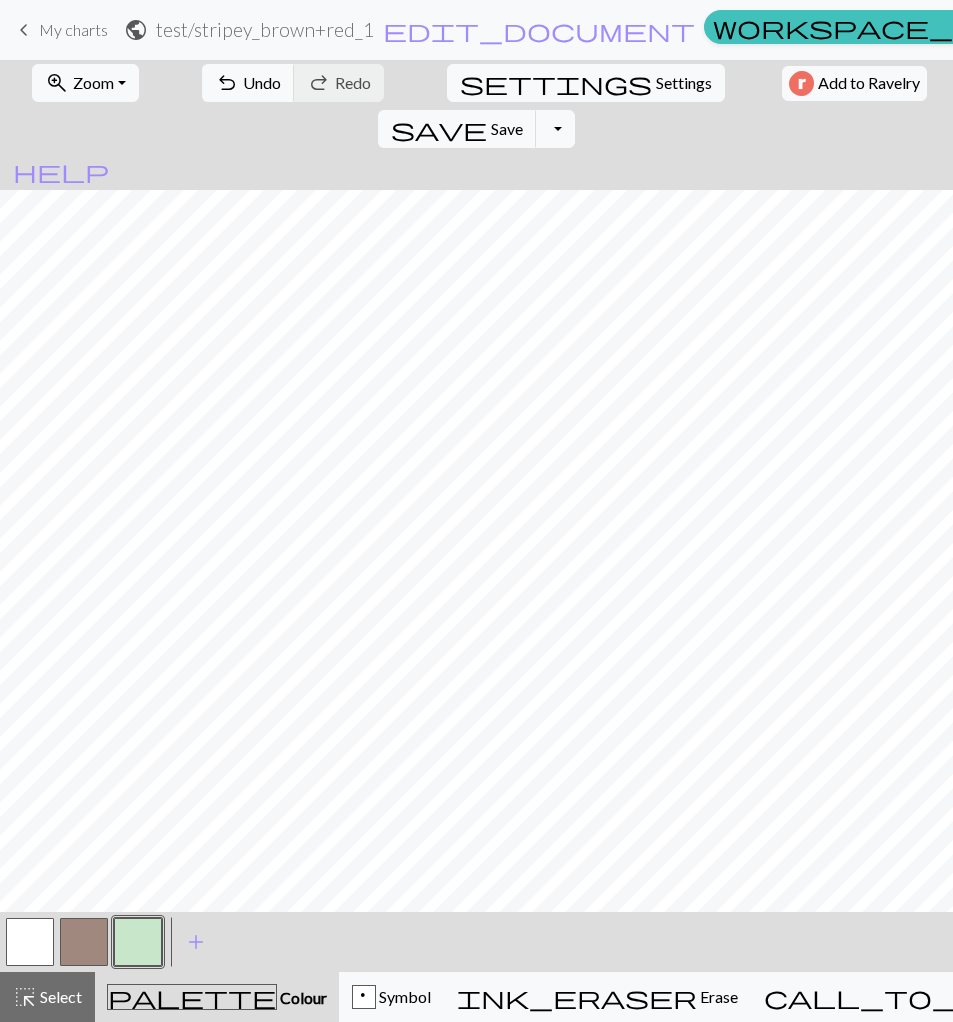click at bounding box center (84, 942) 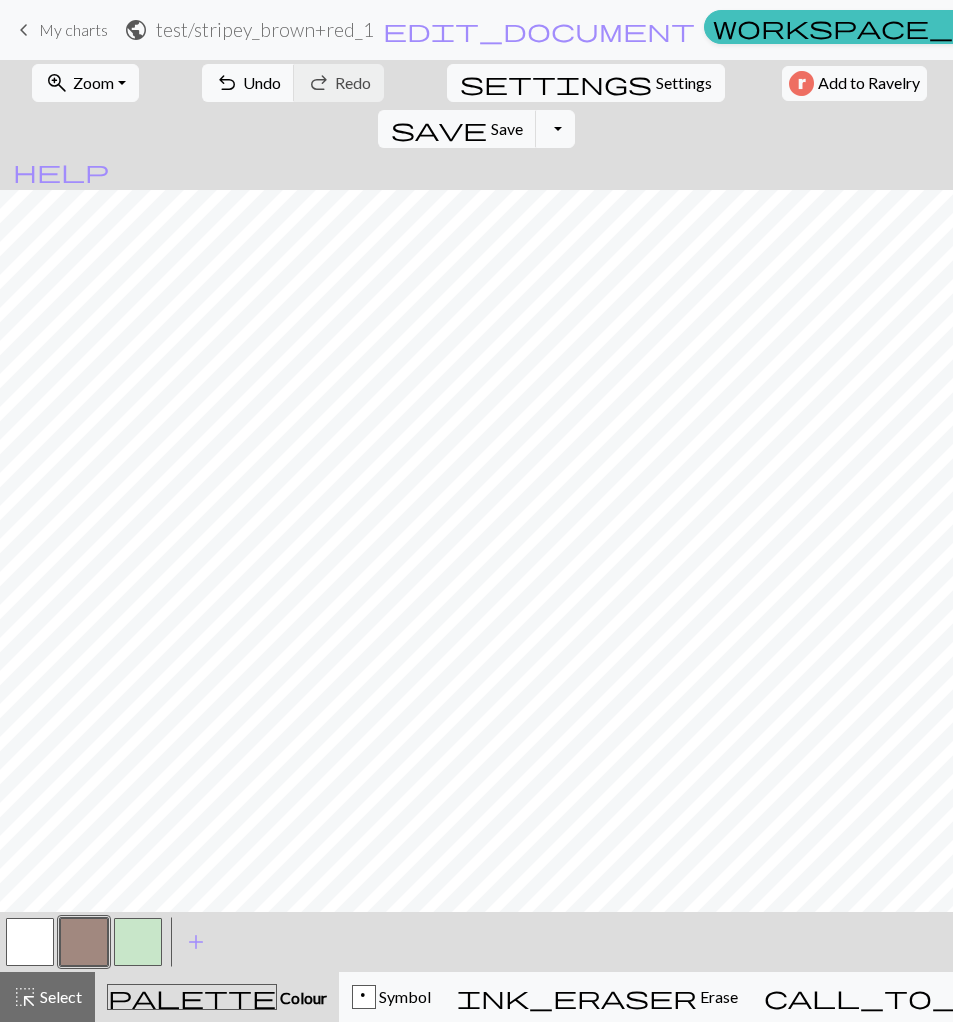 click at bounding box center [84, 942] 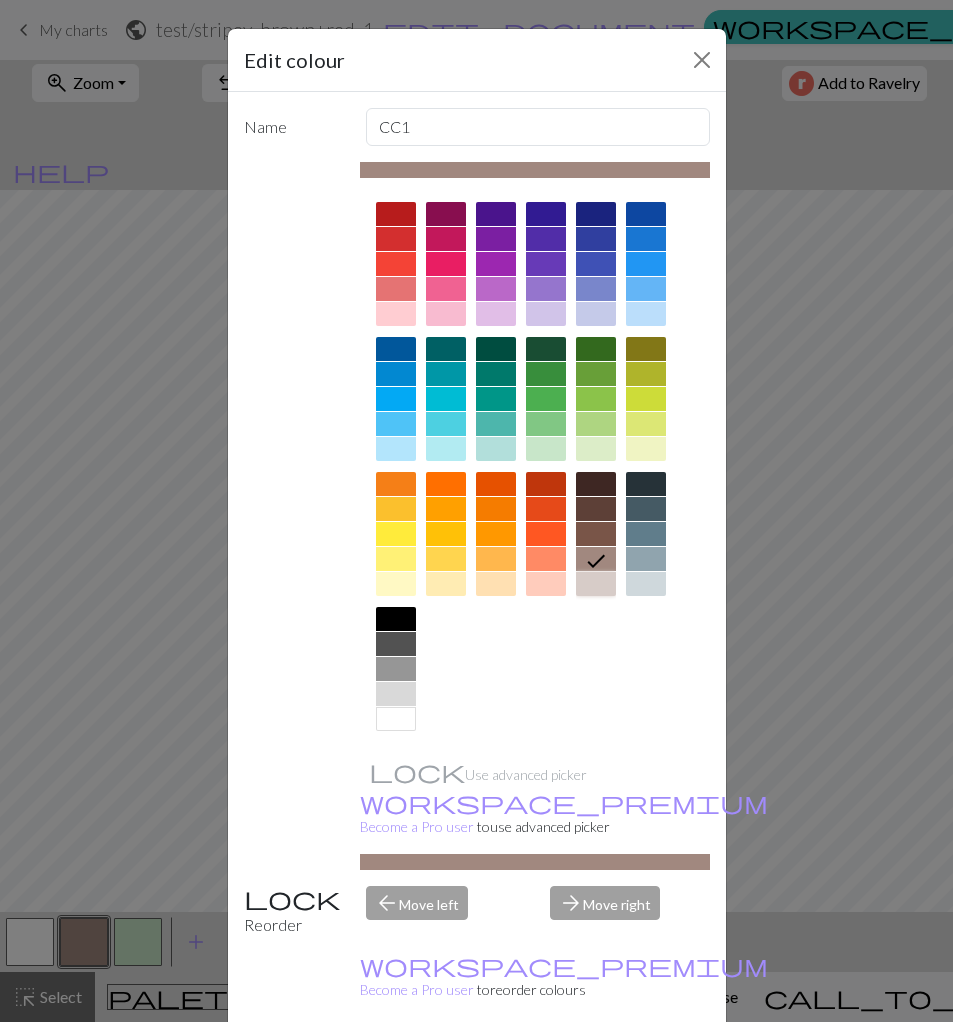 click at bounding box center [596, 584] 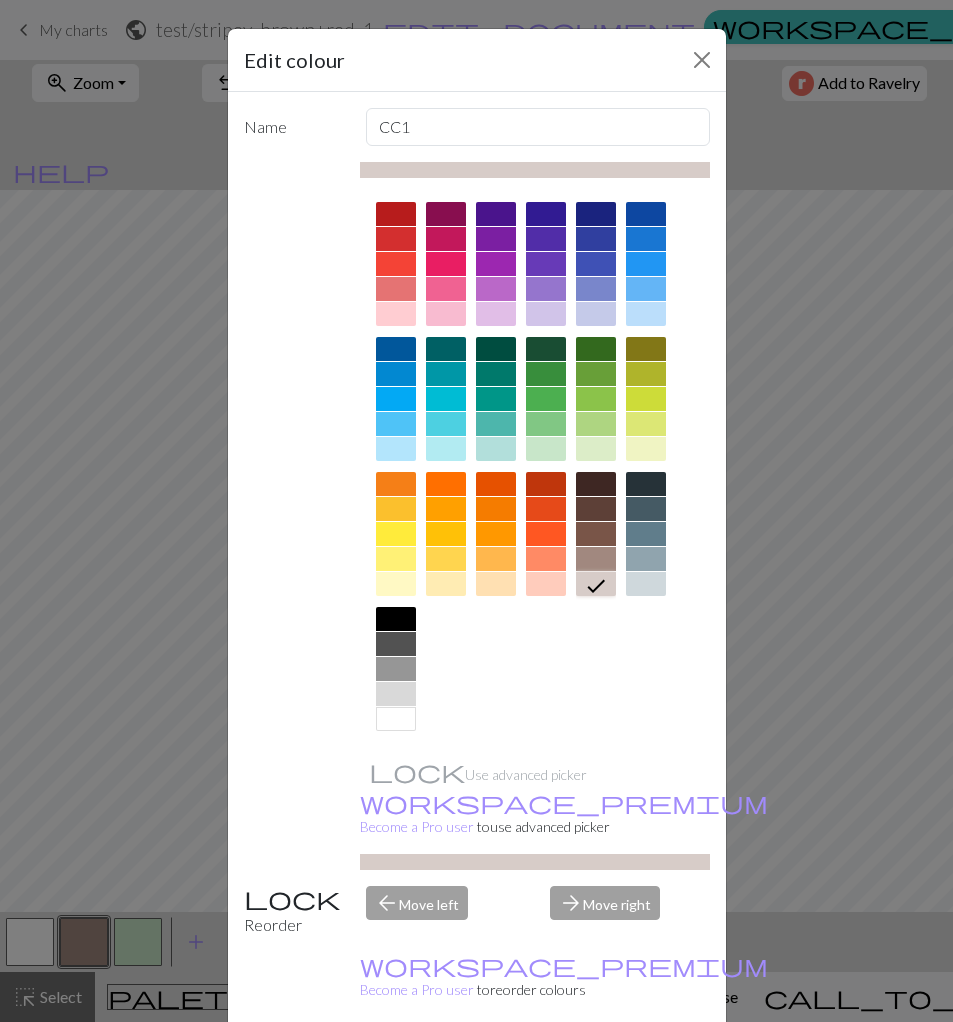 click on "Done" at bounding box center [597, 1069] 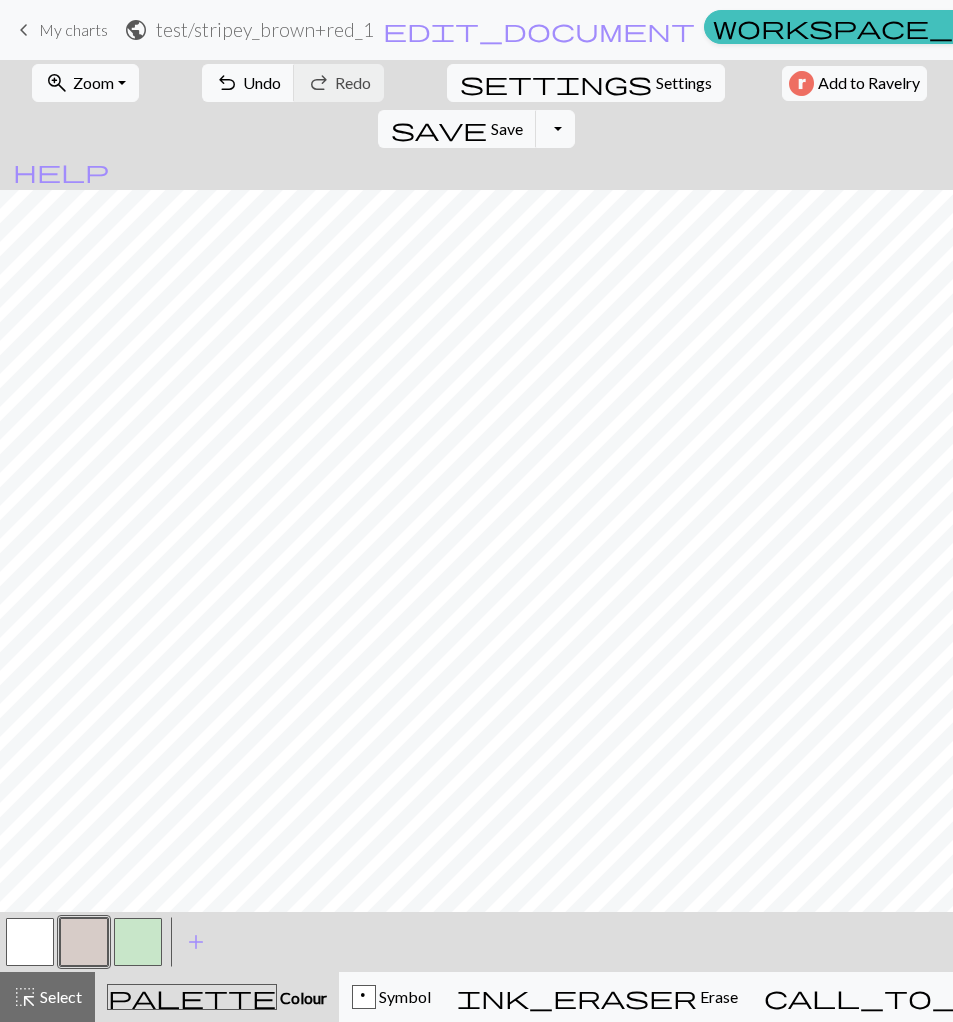 click at bounding box center (84, 942) 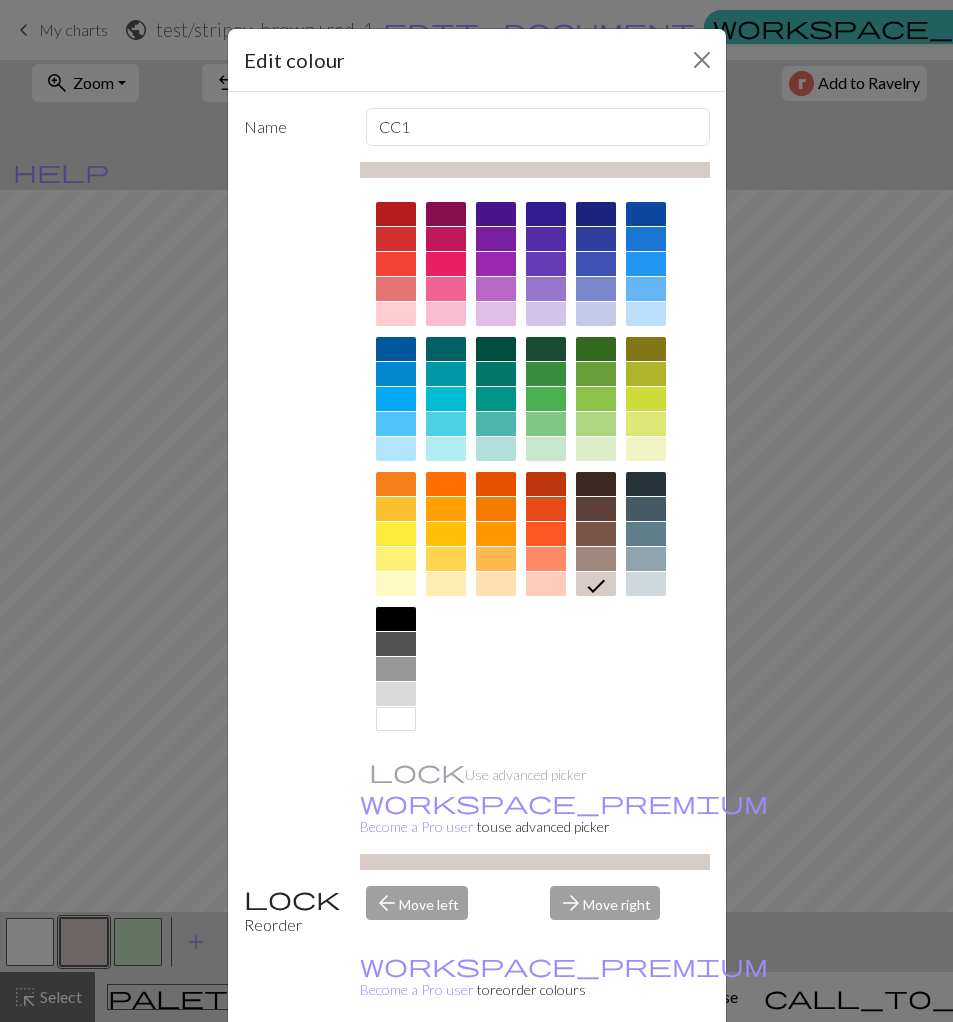 click at bounding box center [596, 559] 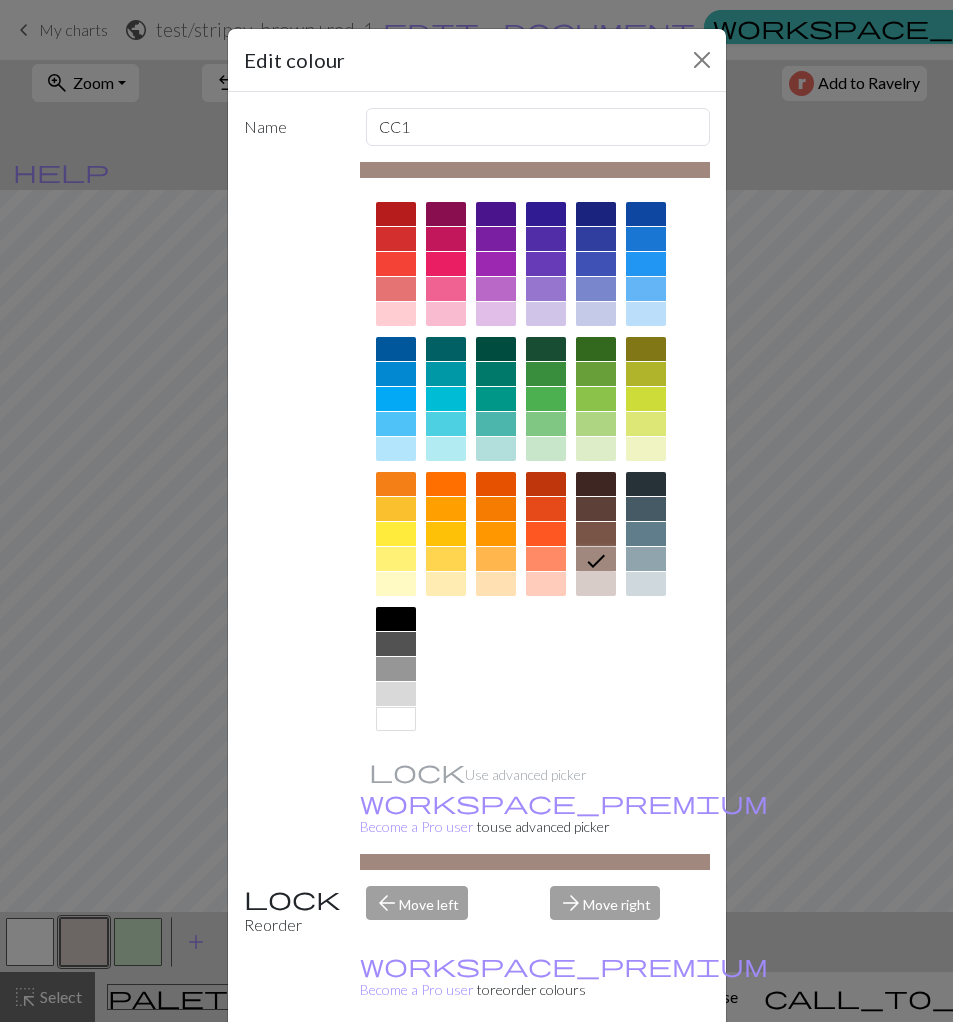 click on "Done" at bounding box center (597, 1069) 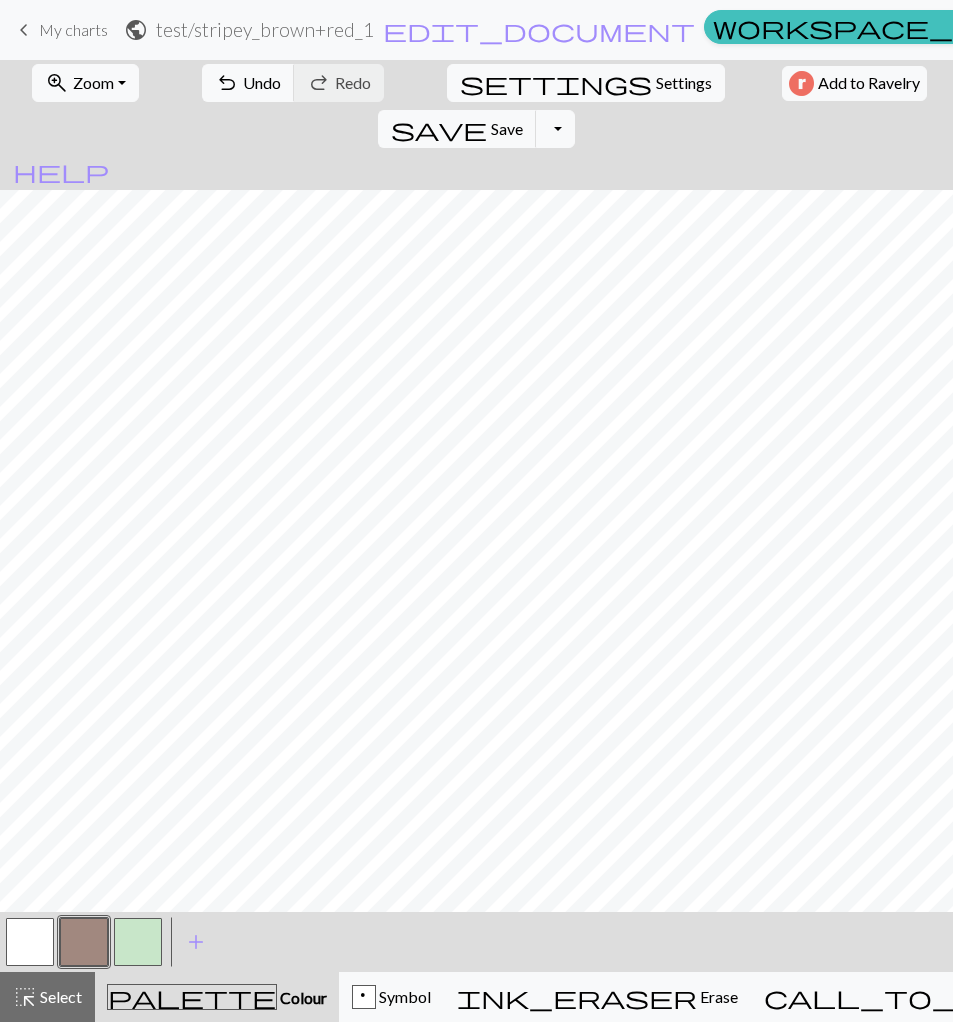 click at bounding box center (138, 942) 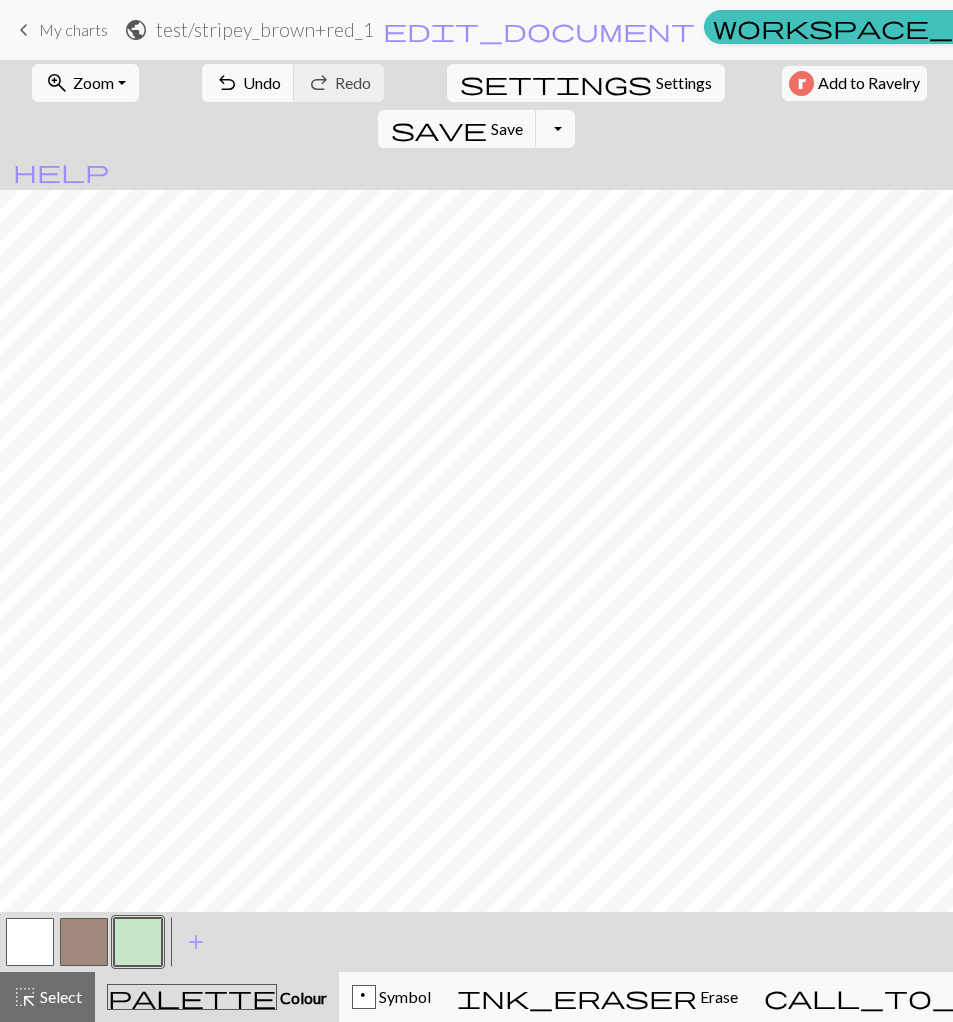click at bounding box center (138, 942) 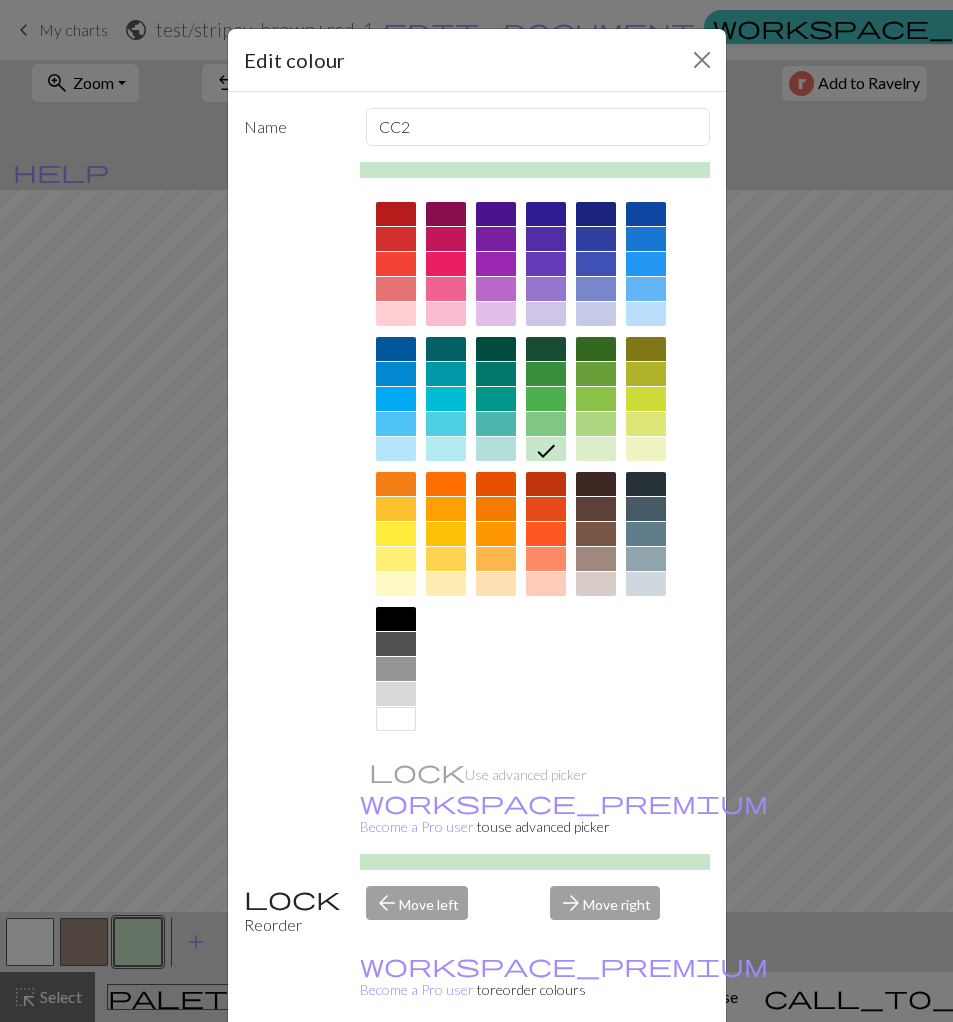 scroll, scrollTop: 46, scrollLeft: 0, axis: vertical 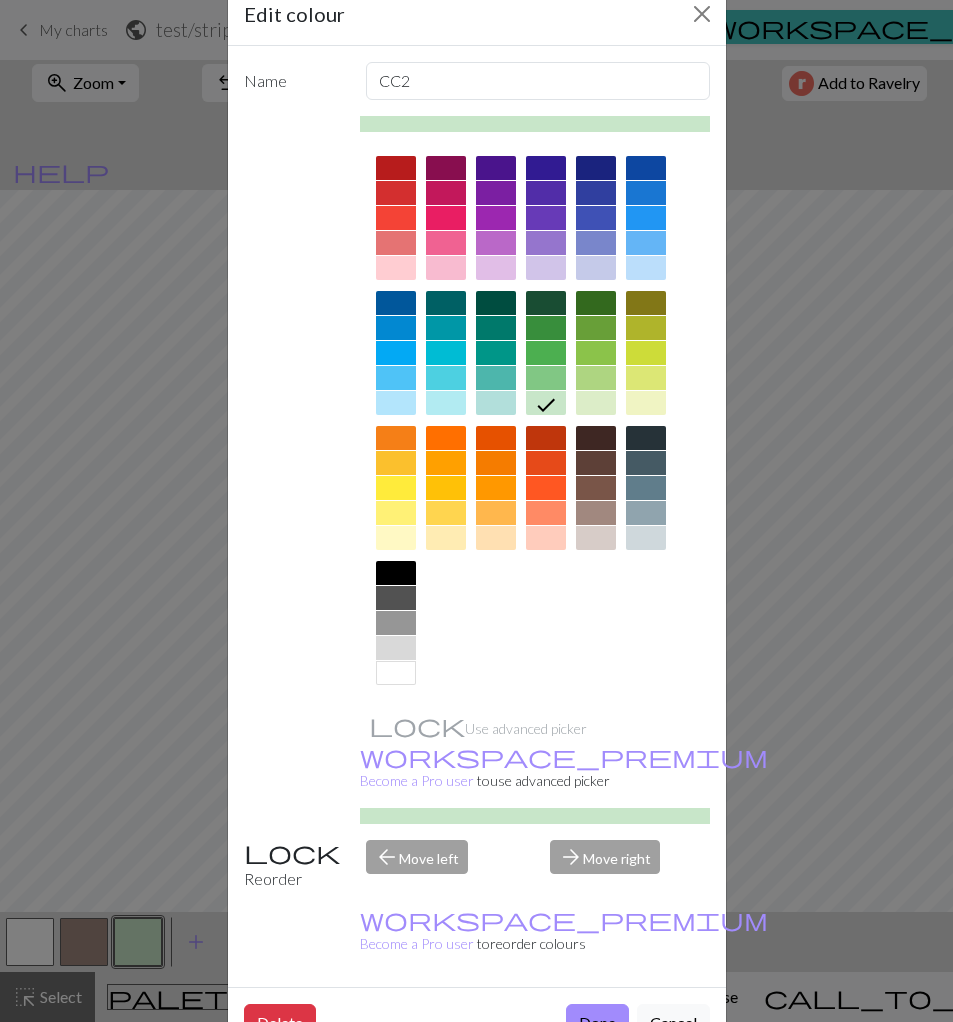click on "Edit colour Name CC2 Use advanced picker workspace_premium Become a Pro user   to  use advanced picker Reorder arrow_back Move left arrow_forward Move right workspace_premium Become a Pro user   to  reorder colours Delete Done Cancel" at bounding box center (476, 511) 